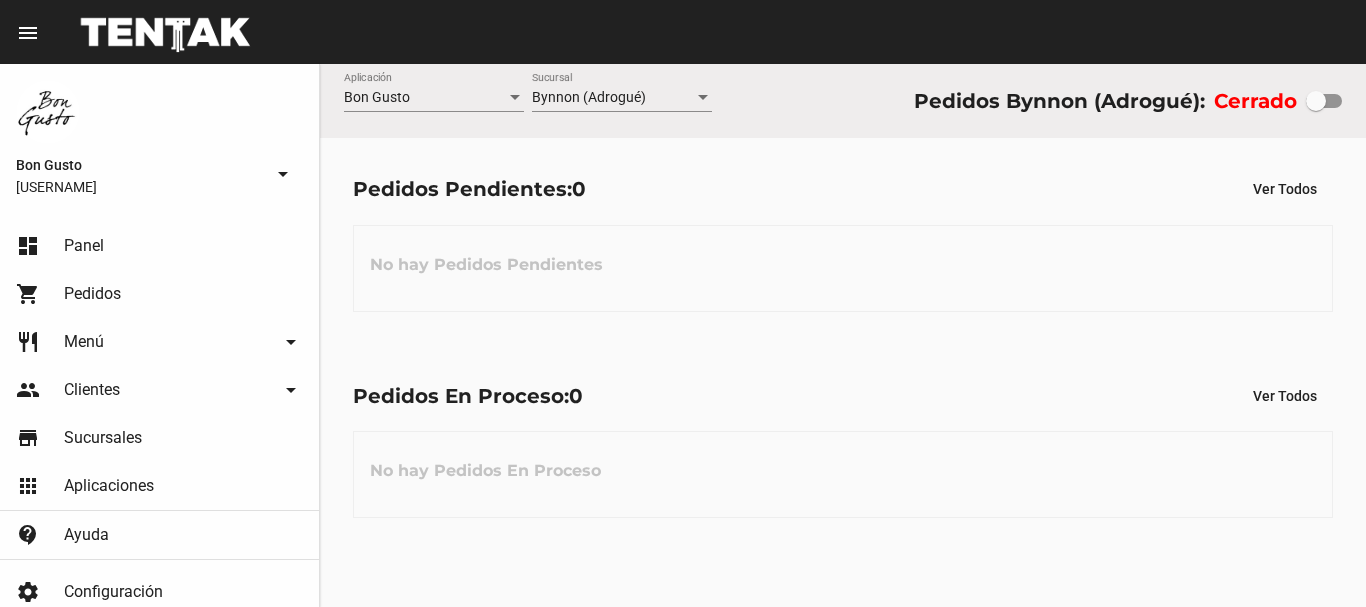scroll, scrollTop: 0, scrollLeft: 0, axis: both 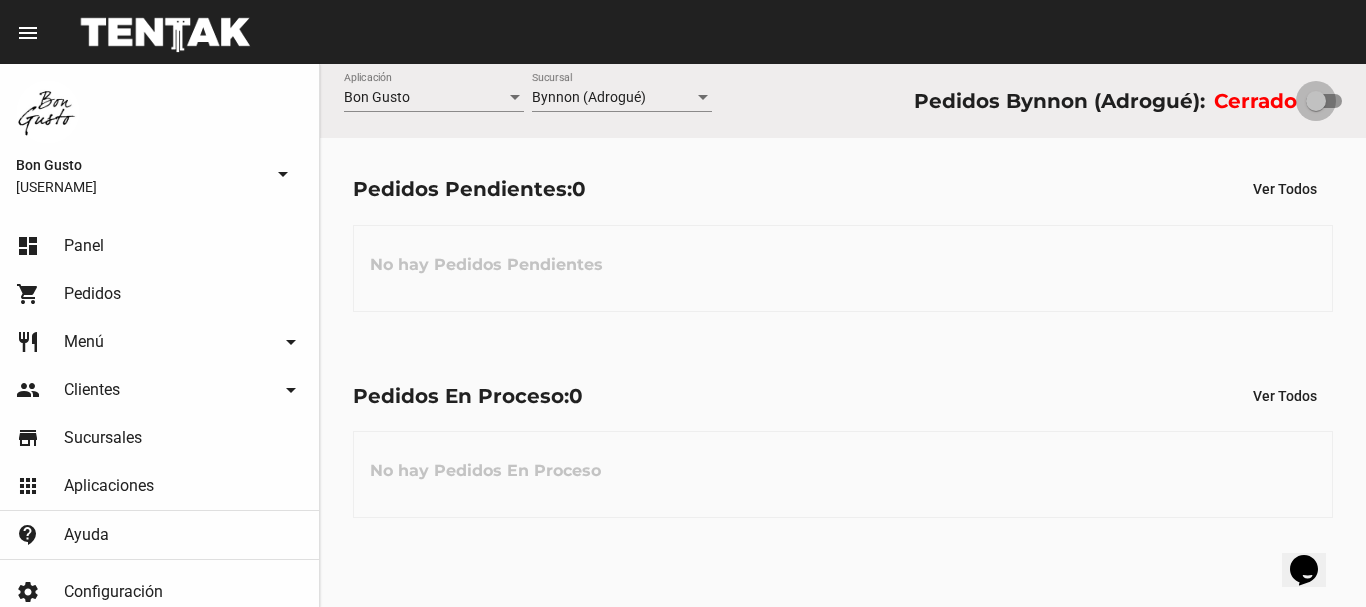 click at bounding box center (1324, 101) 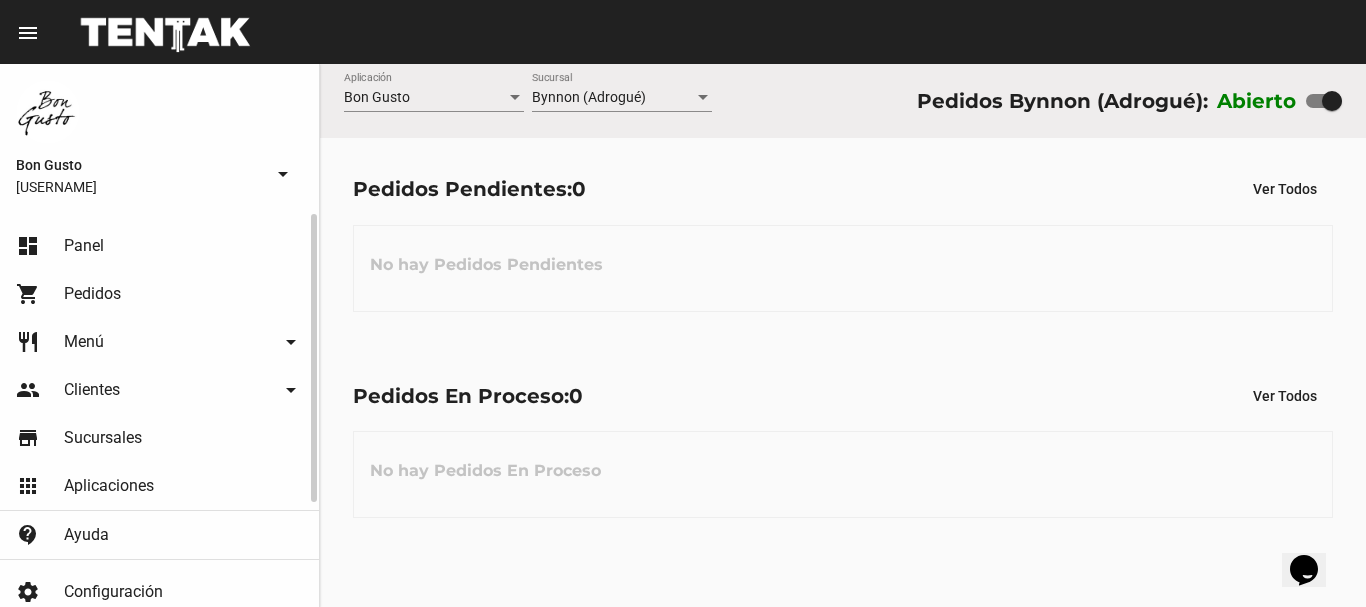 click on "Pedidos" 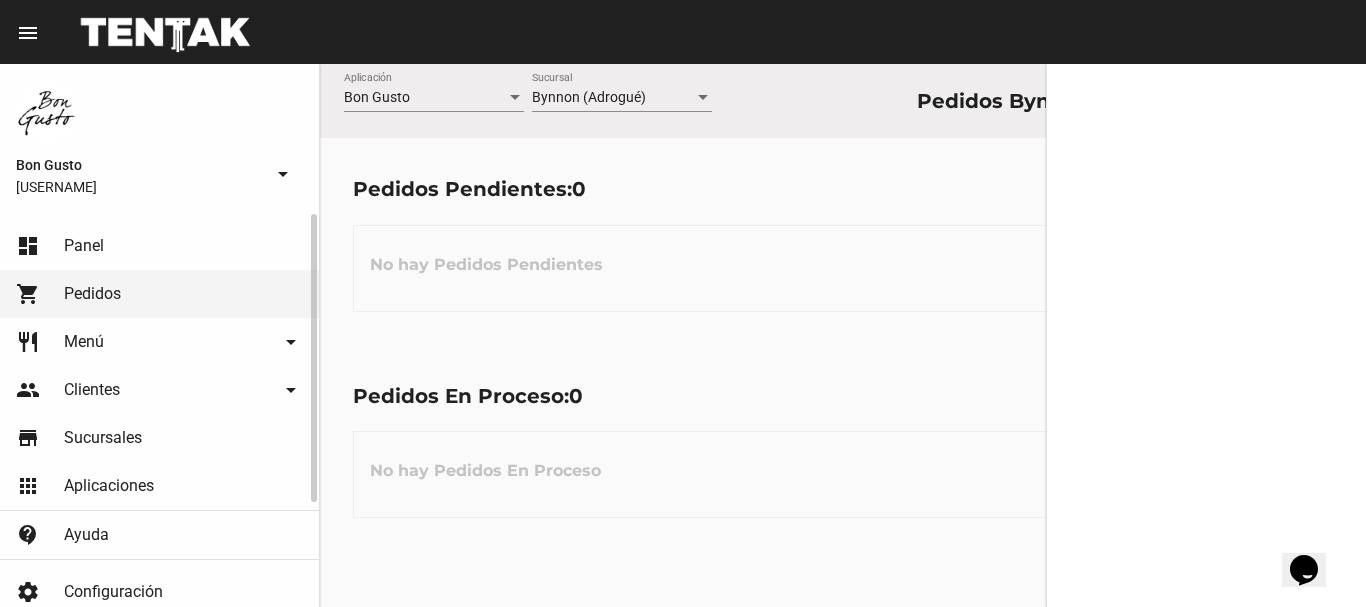 click on "dashboard Panel" 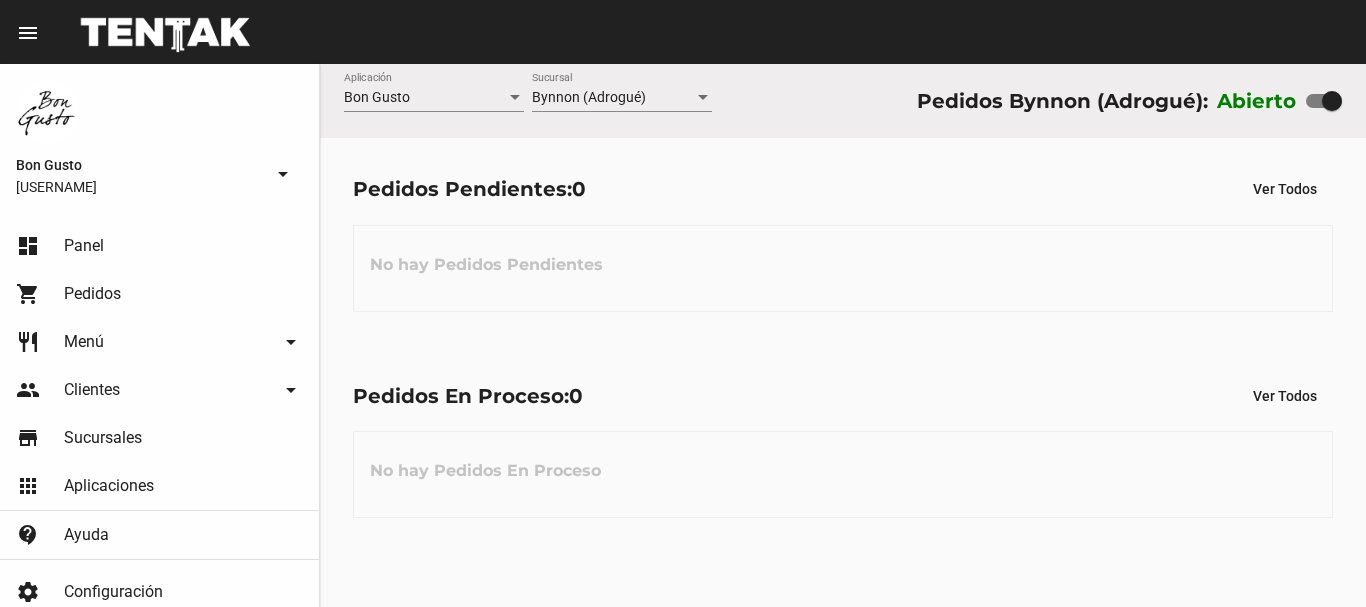 scroll, scrollTop: 0, scrollLeft: 0, axis: both 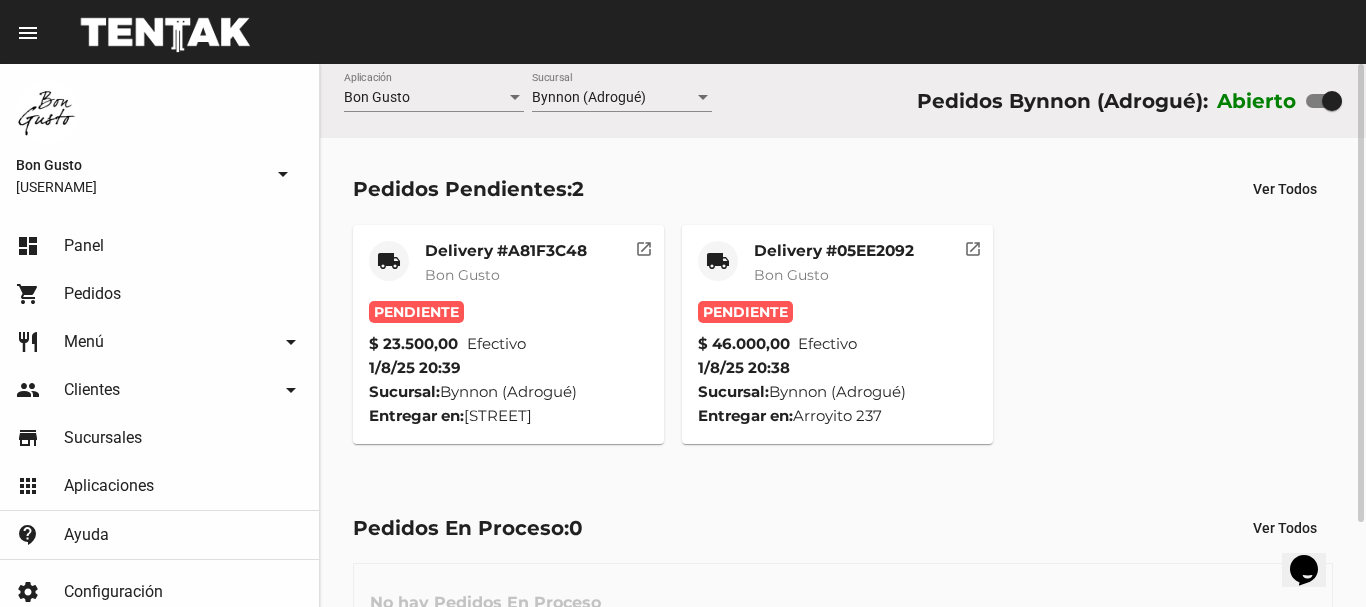 click on "Delivery #05EE2092 Bon Gusto" 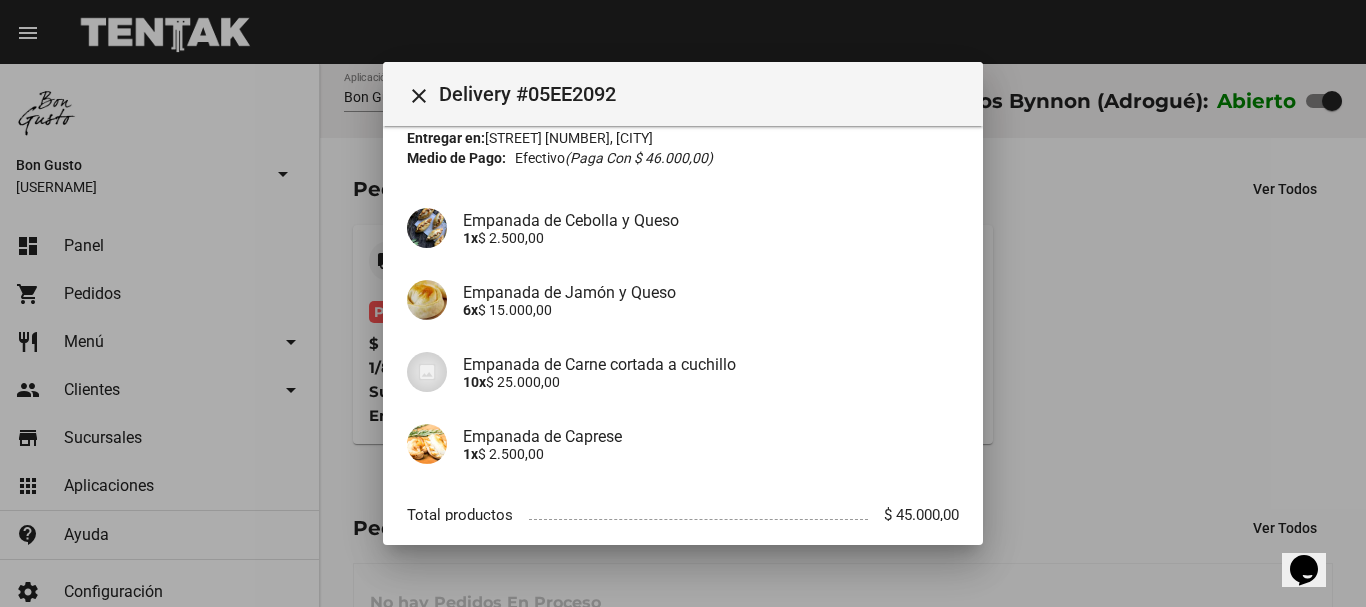 scroll, scrollTop: 87, scrollLeft: 0, axis: vertical 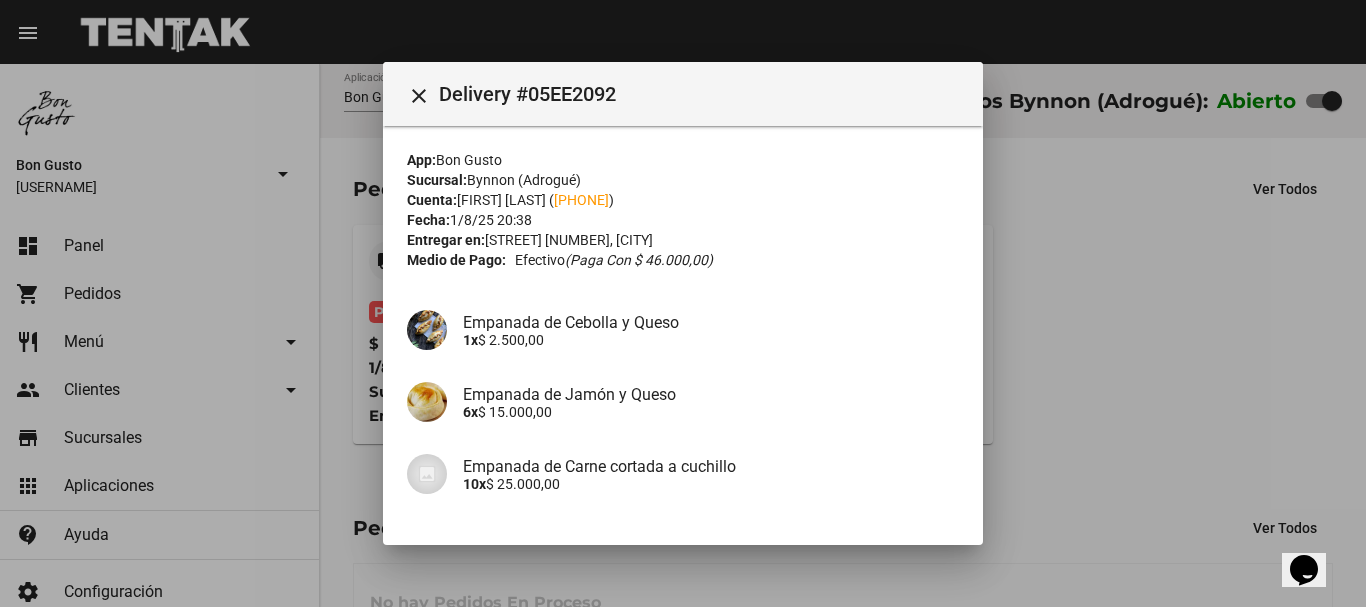 click on "App: Bon Gusto Sucursal: Bynnon ([CITY]) Cuenta: [FIRST] [LAST] ([PHONE]) Fecha: 1/8/25 20:38 Entregar en: [STREET] [NUMBER], [CITY] Medio de Pago: Efectivo (Paga con $ 46.000,00) Empanada de Cebolla y Queso 1x $ 2.500,00 Empanada de Jamón y Queso 6x $ 15.000,00 Empanada de Carne cortada a cuchillo 10x $ 25.000,00 Empanada de Caprese 1x $ 2.500,00 Total productos $ 45.000,00 Costo de envío $ 1.000,00 Total $ 46.000,00 Procesar Cancelar Imprimir" 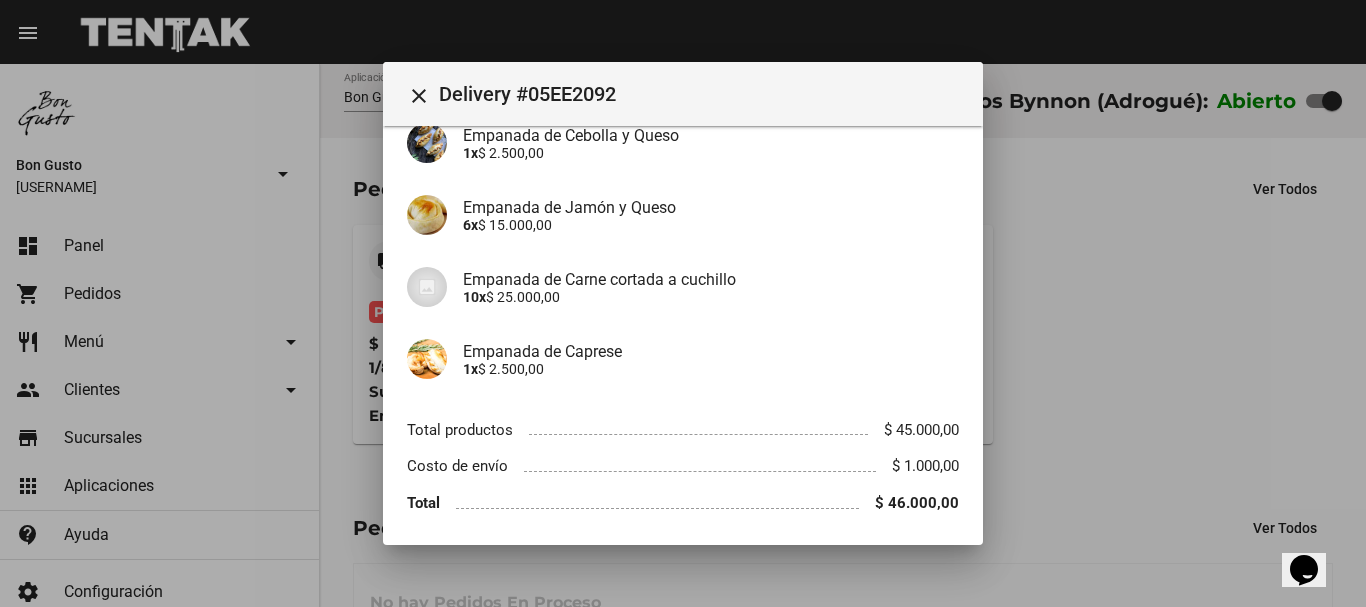 scroll, scrollTop: 255, scrollLeft: 0, axis: vertical 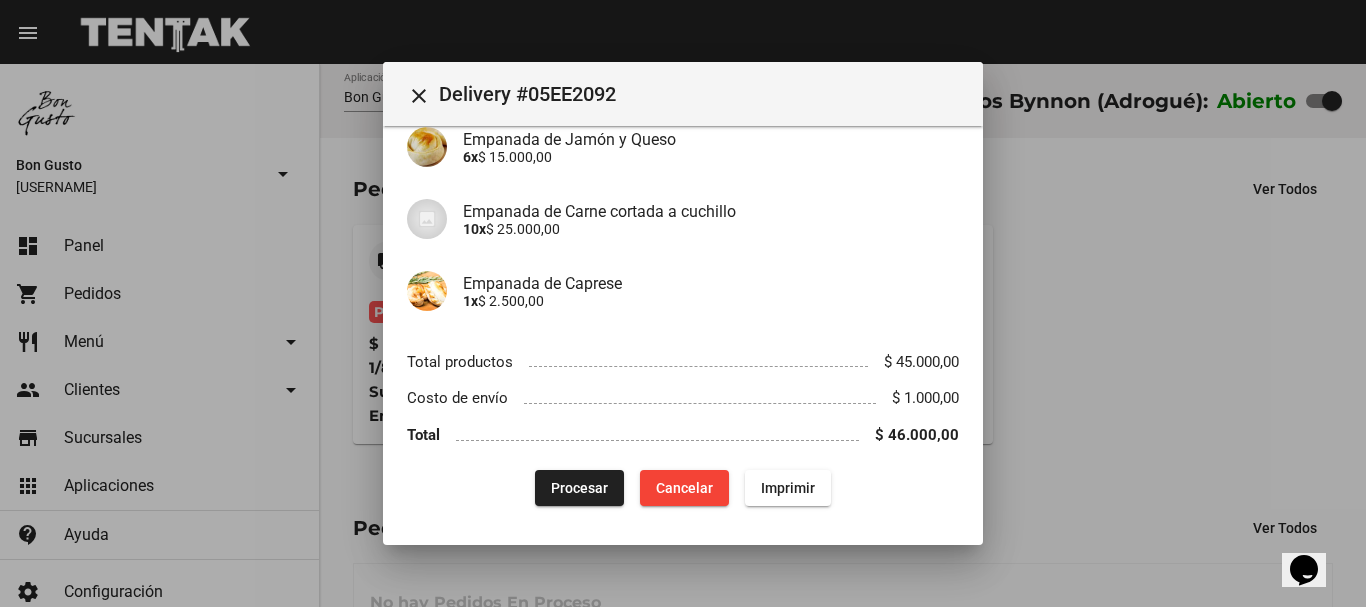 click on "Procesar" 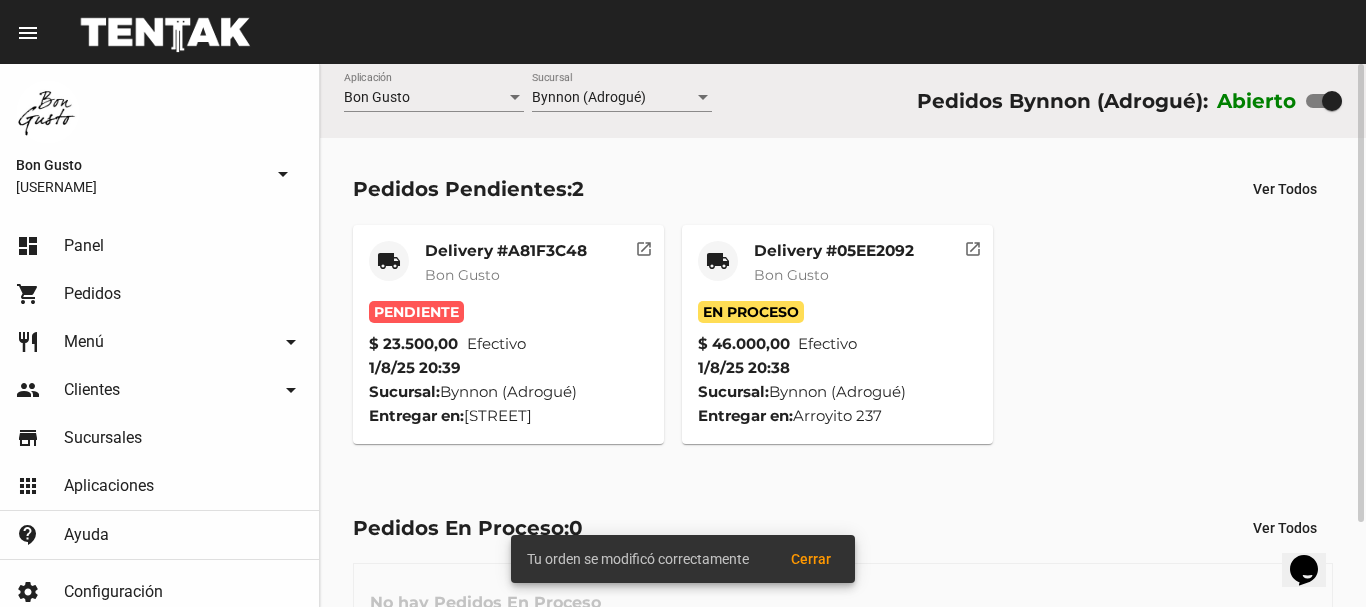 click on "local_shipping Delivery #A81F3C48 Bon Gusto" 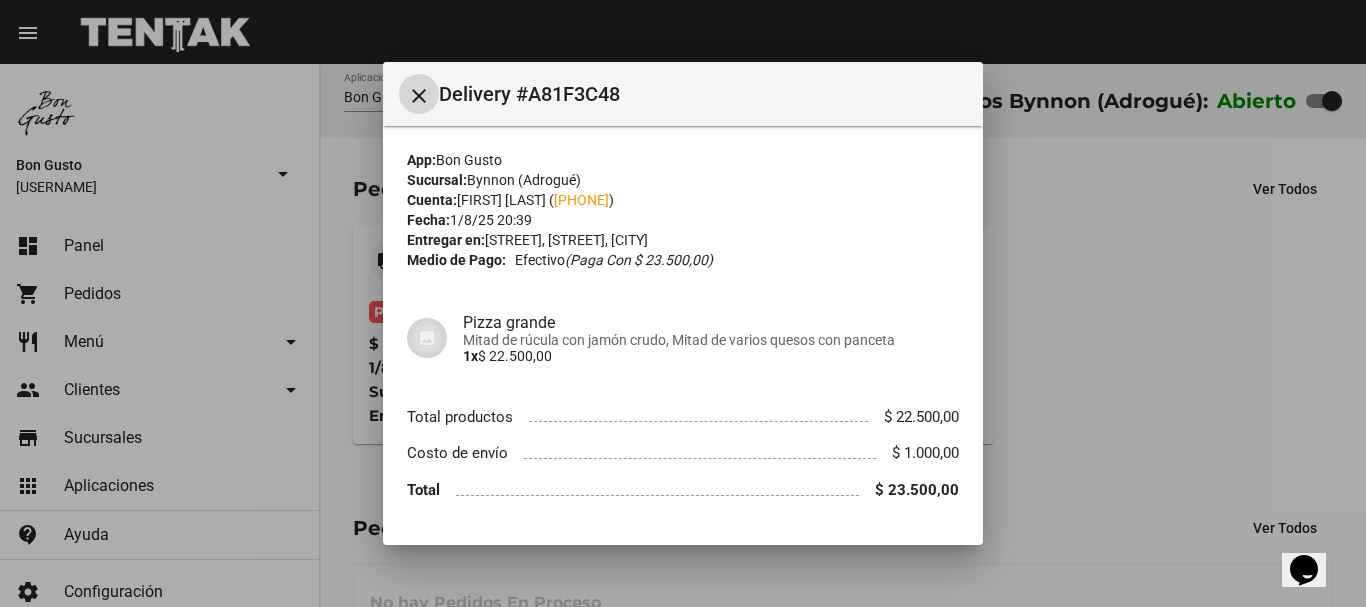 scroll, scrollTop: 55, scrollLeft: 0, axis: vertical 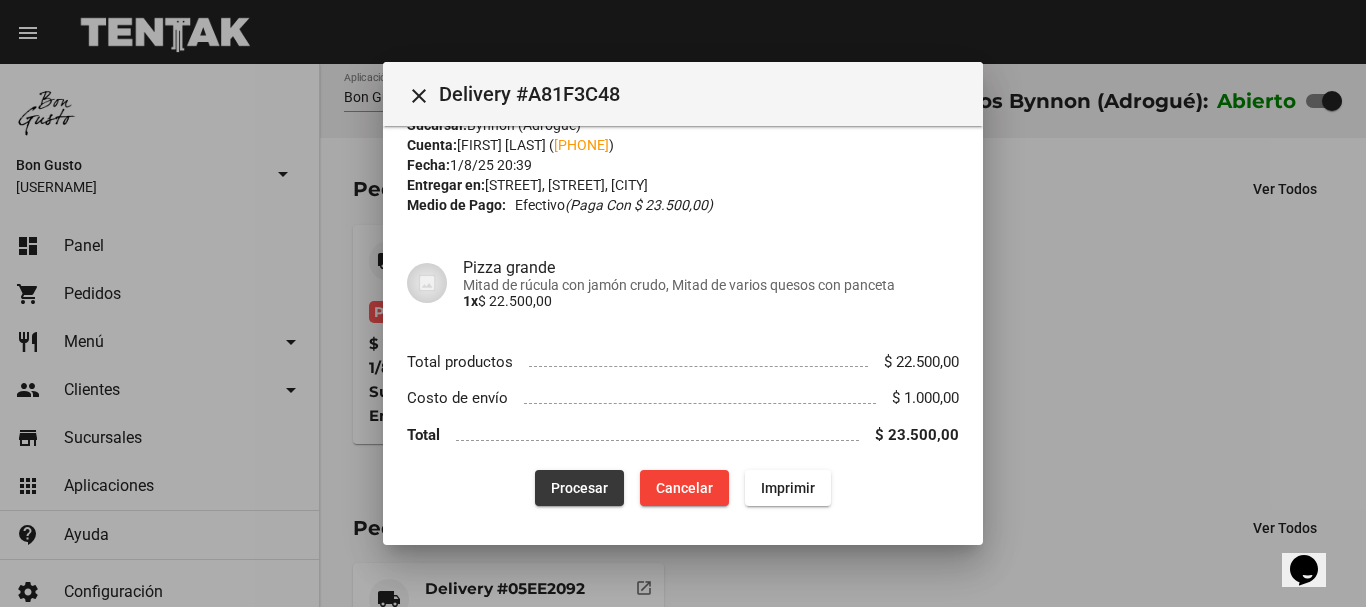 click on "Procesar" 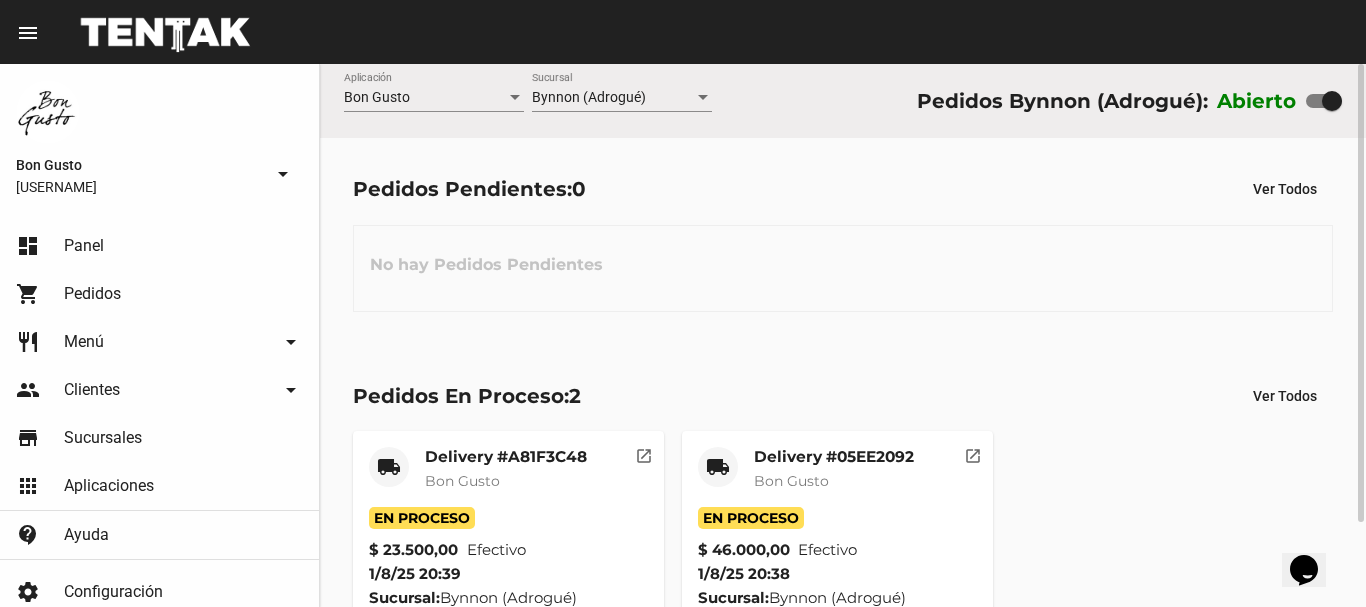 click on "Bon Gusto" 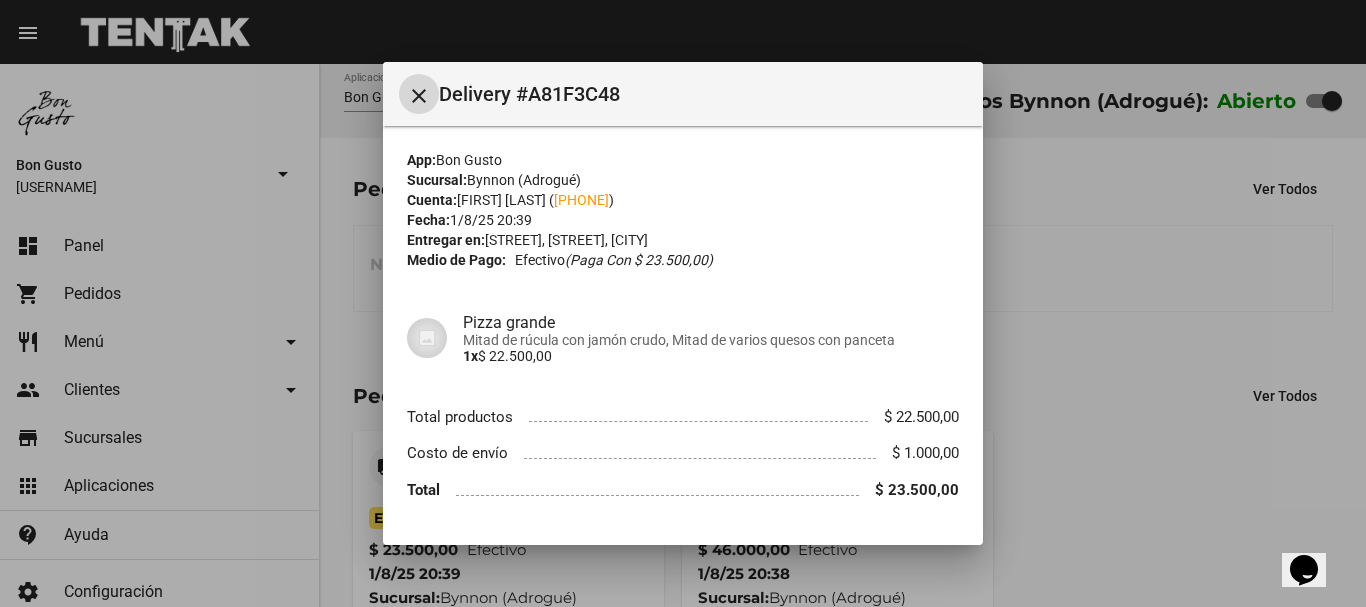 click at bounding box center [683, 303] 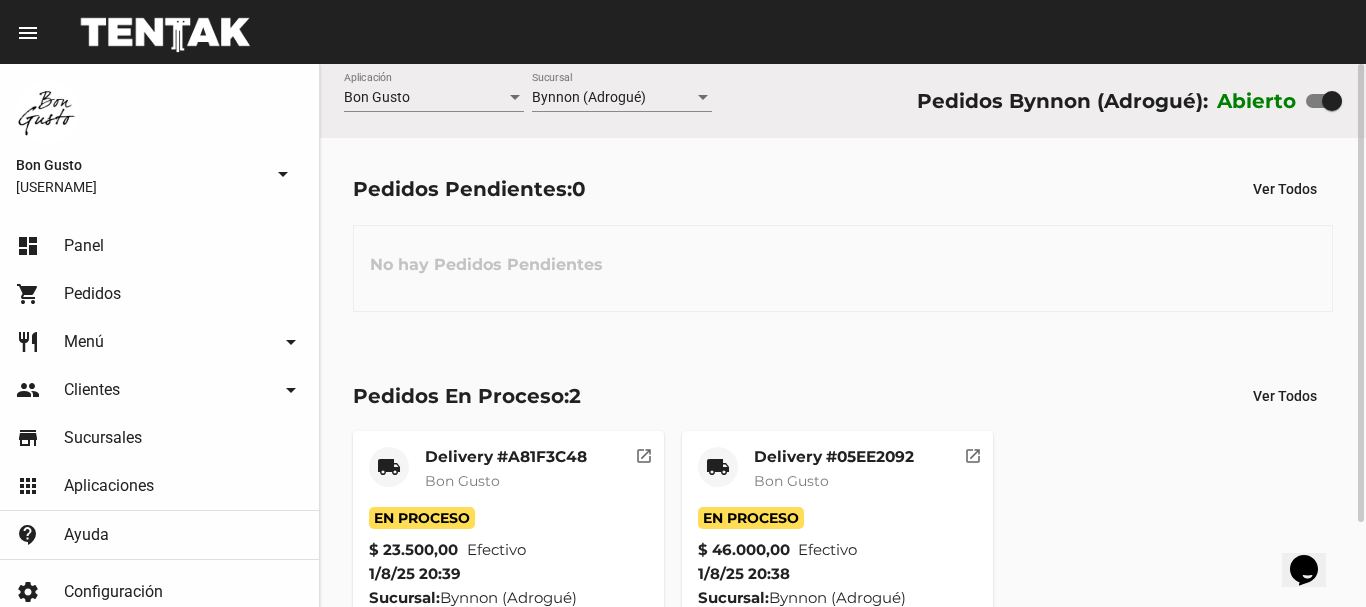scroll, scrollTop: 100, scrollLeft: 0, axis: vertical 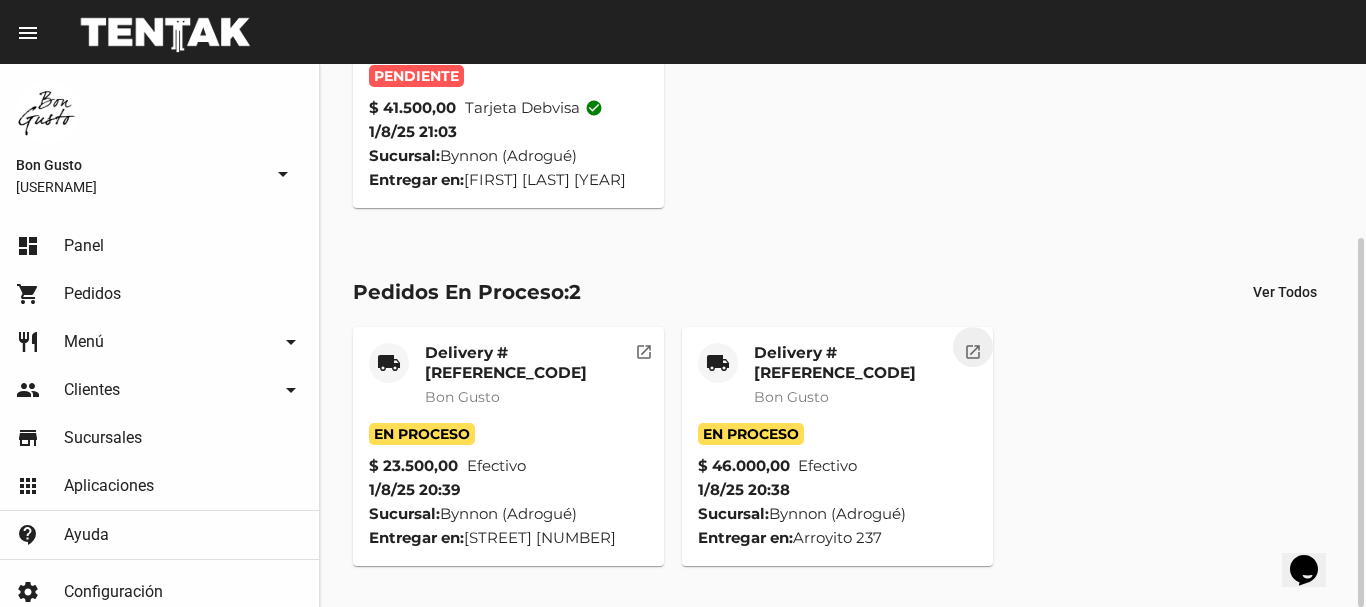 click on "open_in_new" 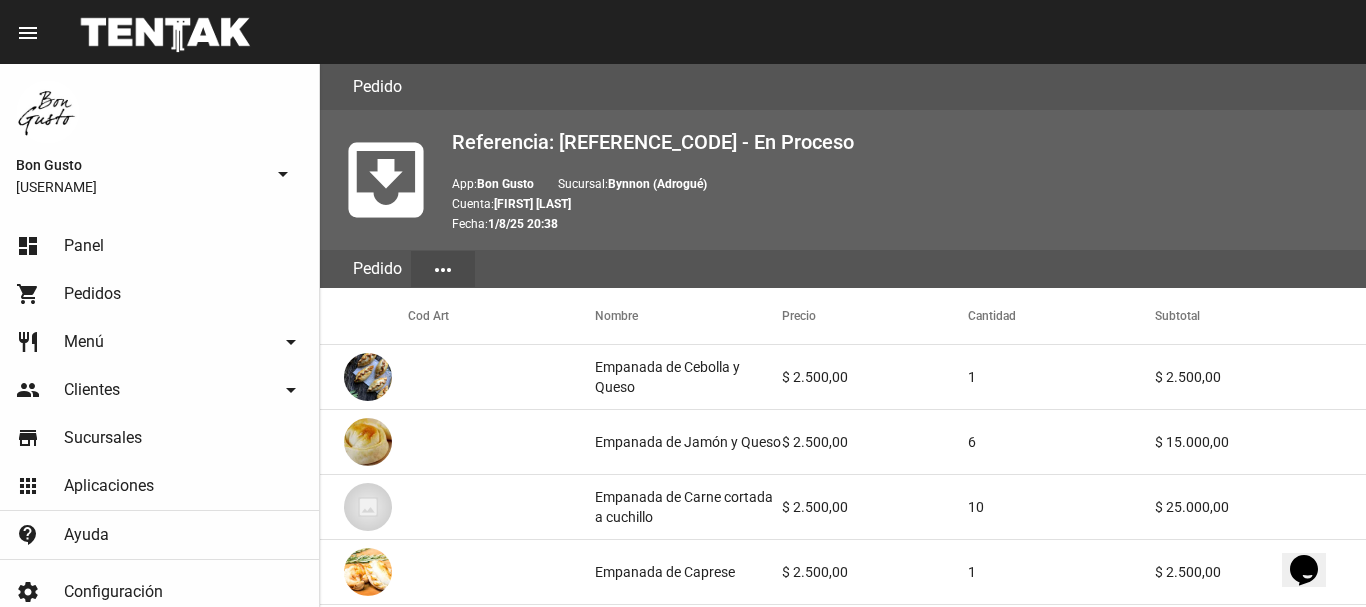 scroll, scrollTop: 1090, scrollLeft: 0, axis: vertical 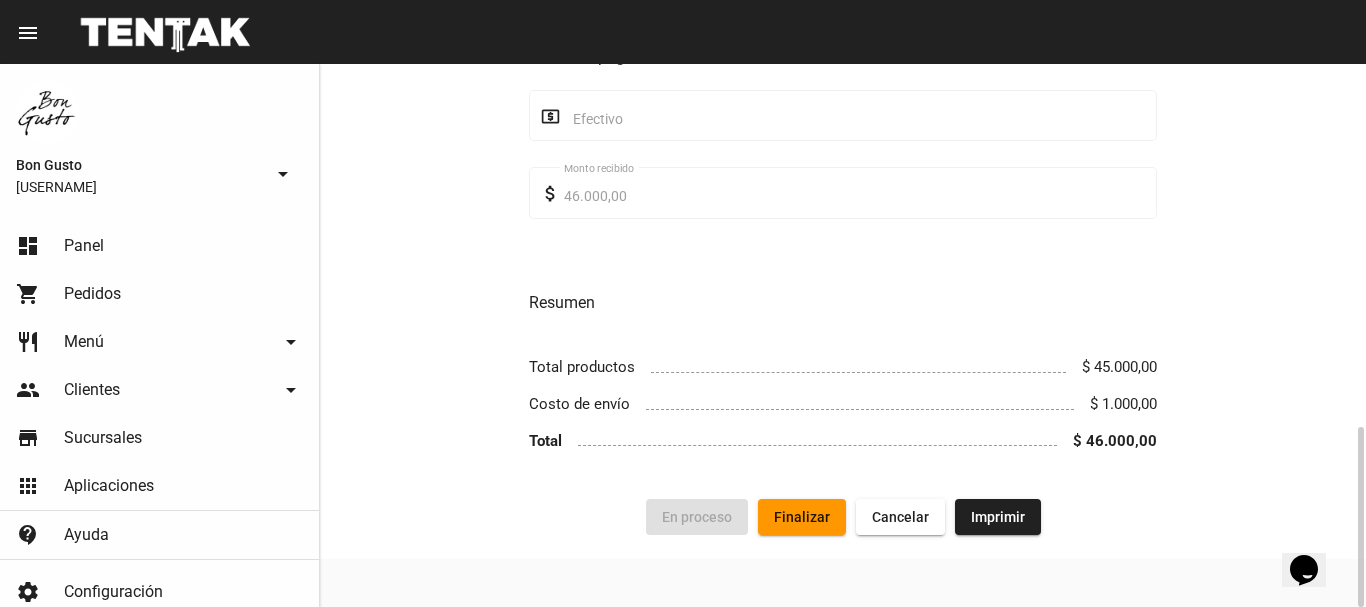 click on "Finalizar" 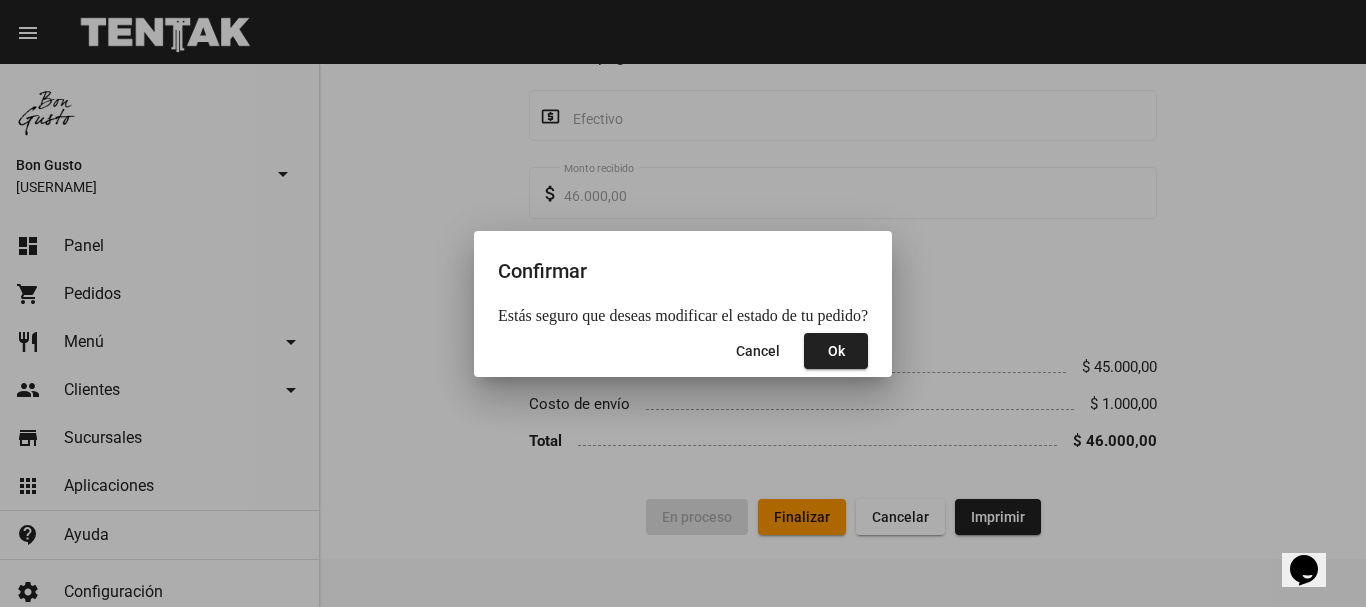 click on "Cancel Ok" 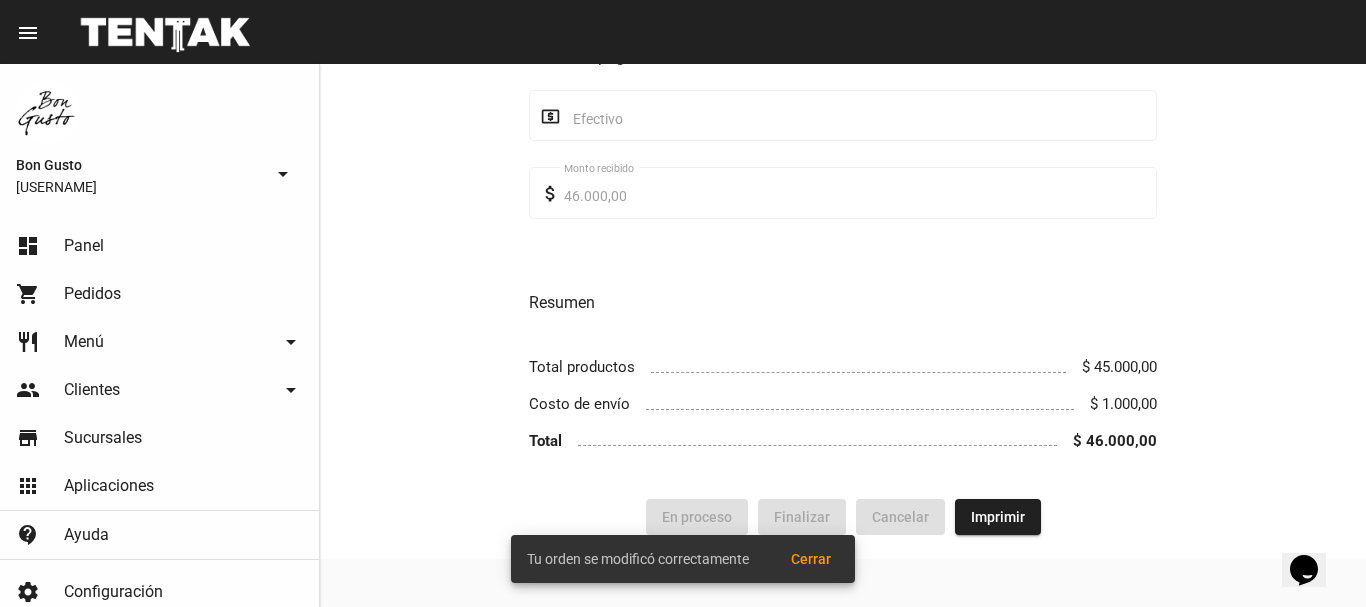 click on "Cerrar" at bounding box center [811, 559] 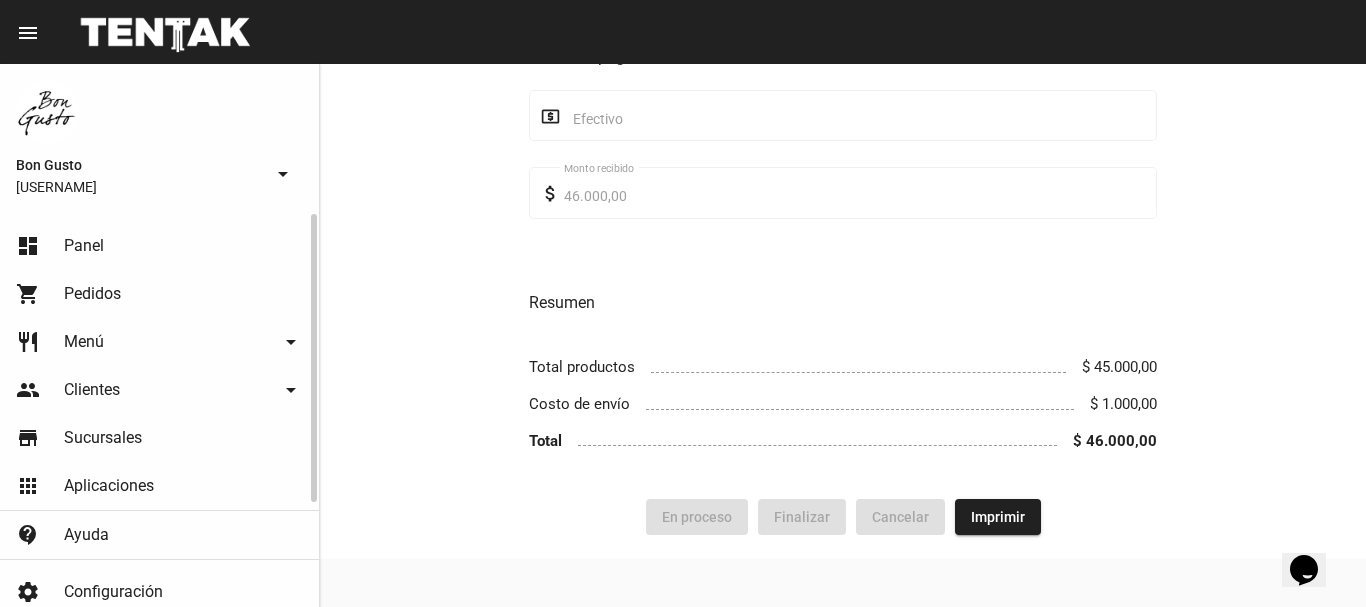 click on "dashboard Panel" 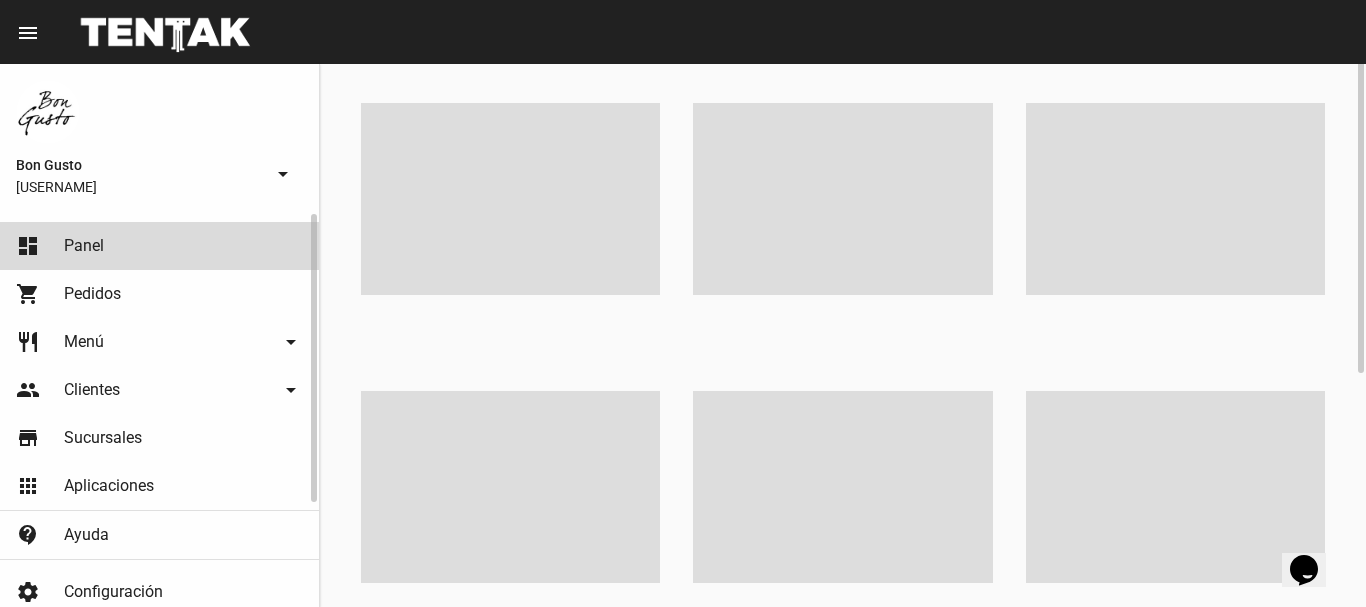 scroll, scrollTop: 0, scrollLeft: 0, axis: both 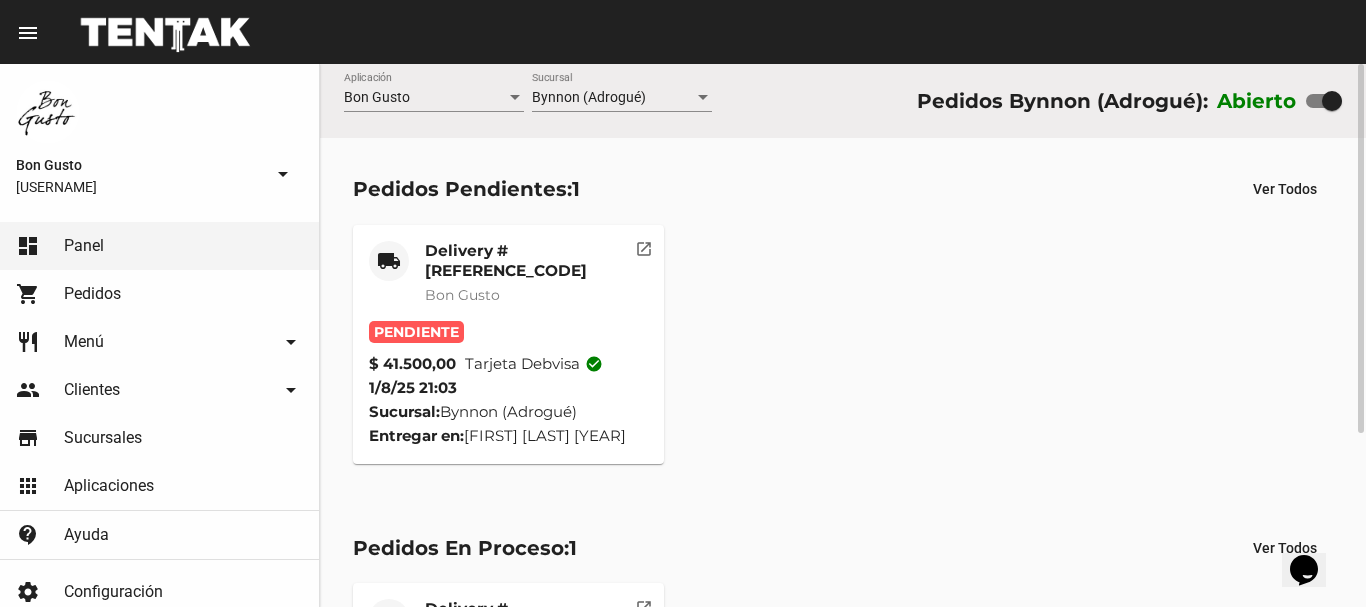 click on "open_in_new" 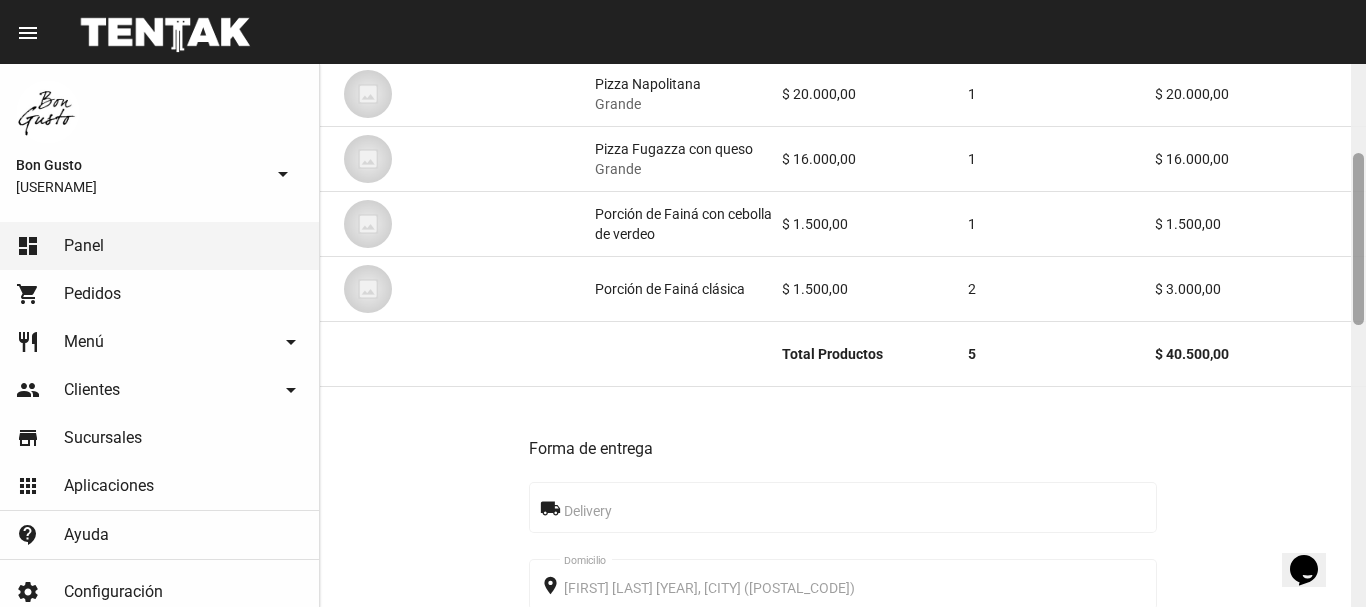 drag, startPoint x: 1354, startPoint y: 93, endPoint x: 1365, endPoint y: 183, distance: 90.66973 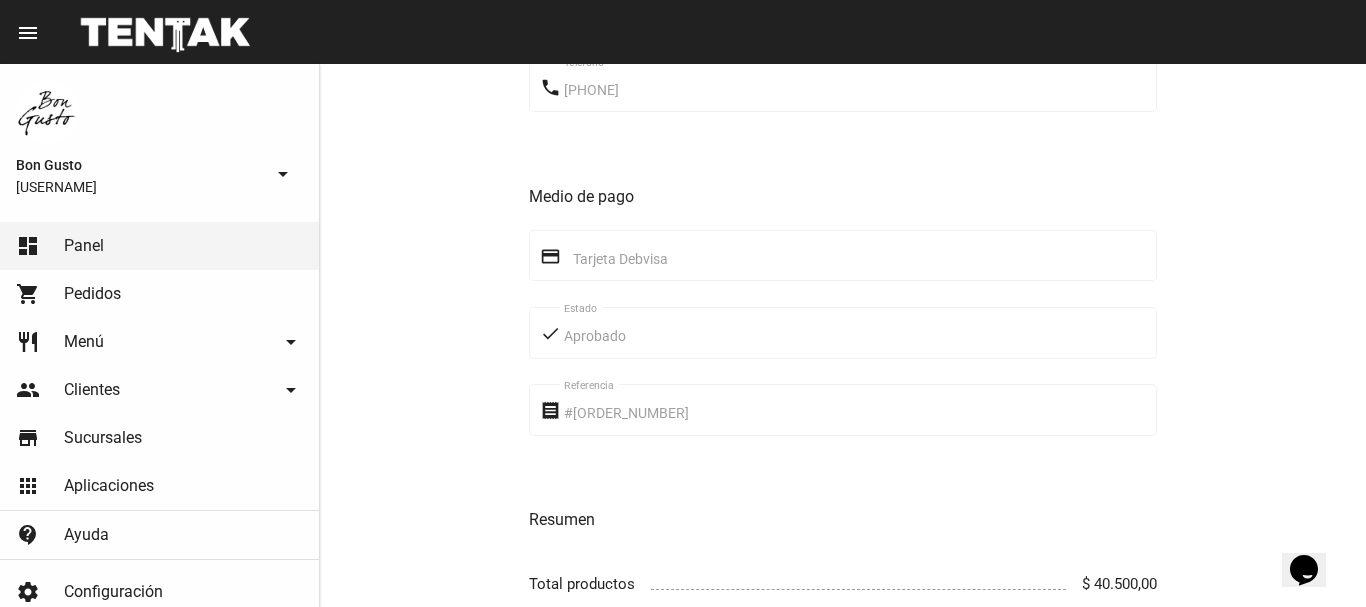 scroll, scrollTop: 1167, scrollLeft: 0, axis: vertical 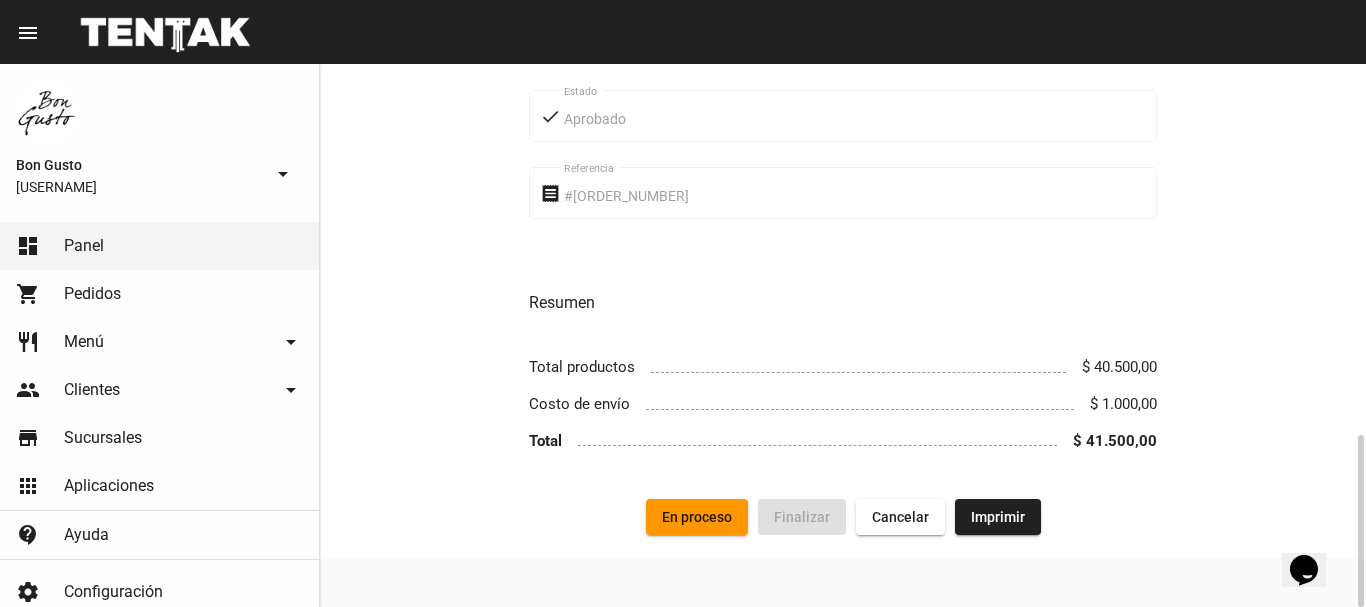 click on "En proceso" 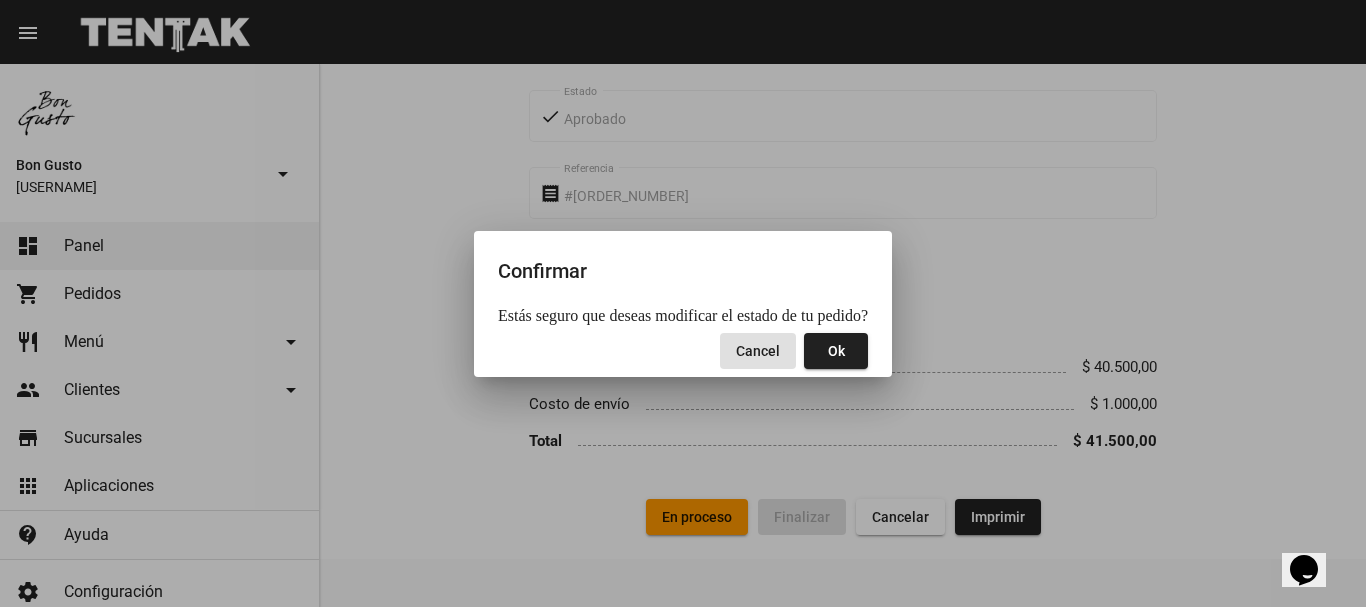 click on "Ok" 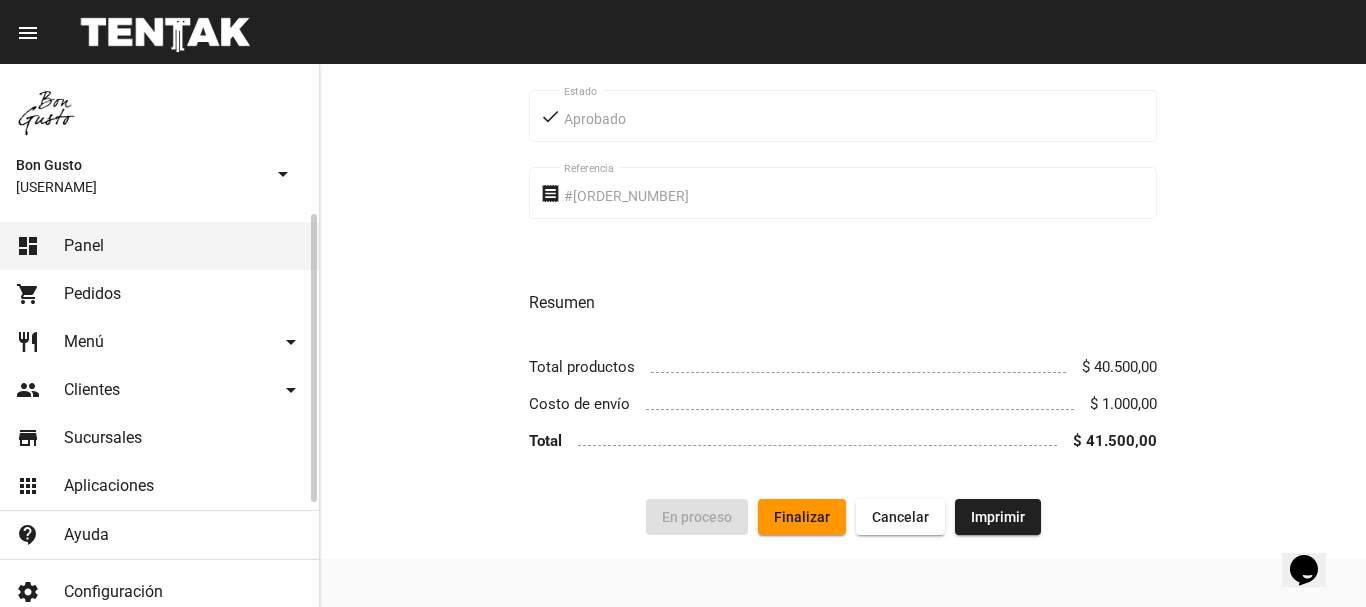 click on "shopping_cart Pedidos" 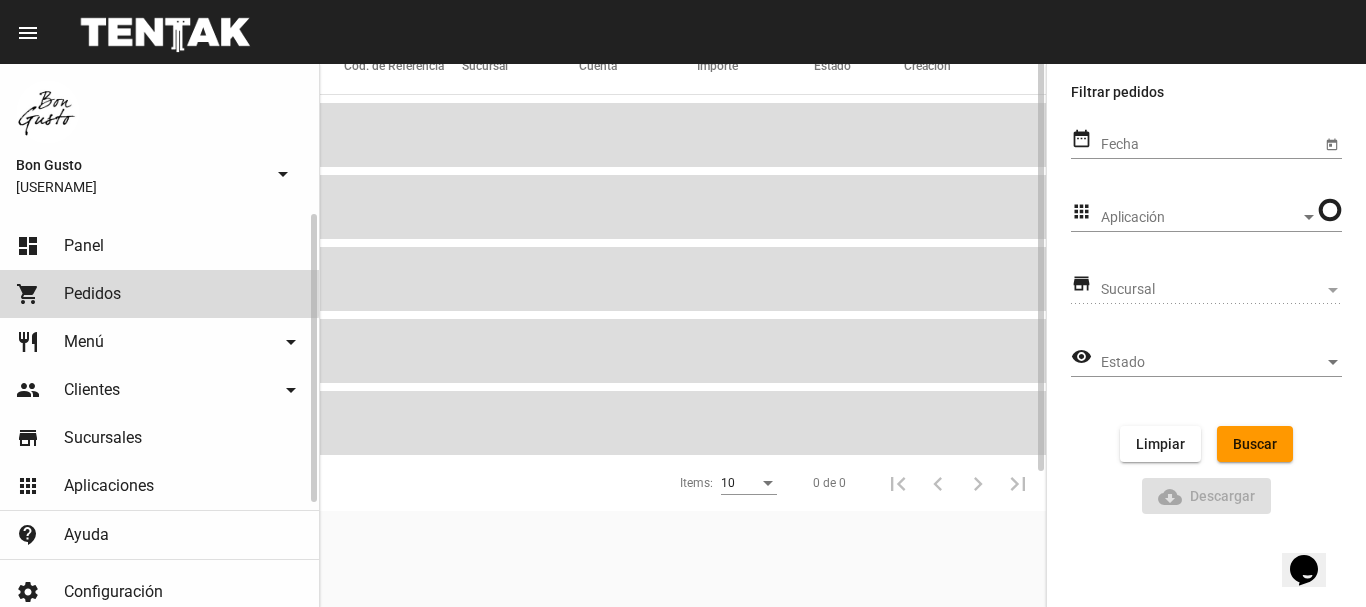 scroll, scrollTop: 0, scrollLeft: 0, axis: both 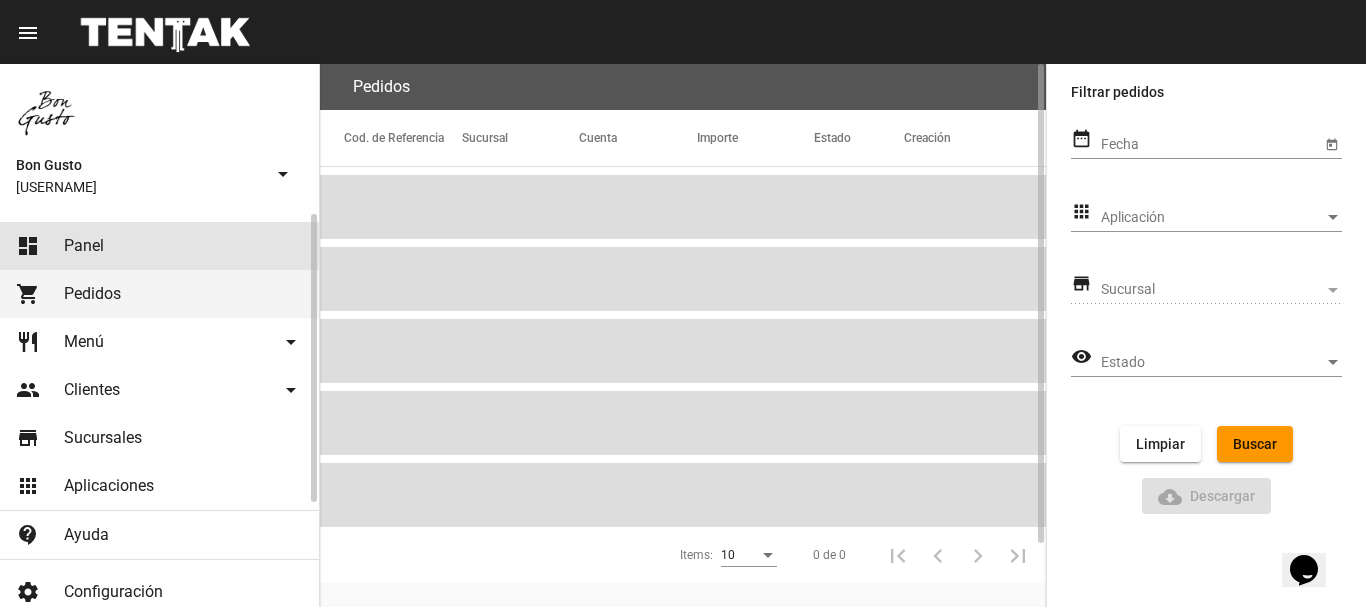 click on "dashboard Panel" 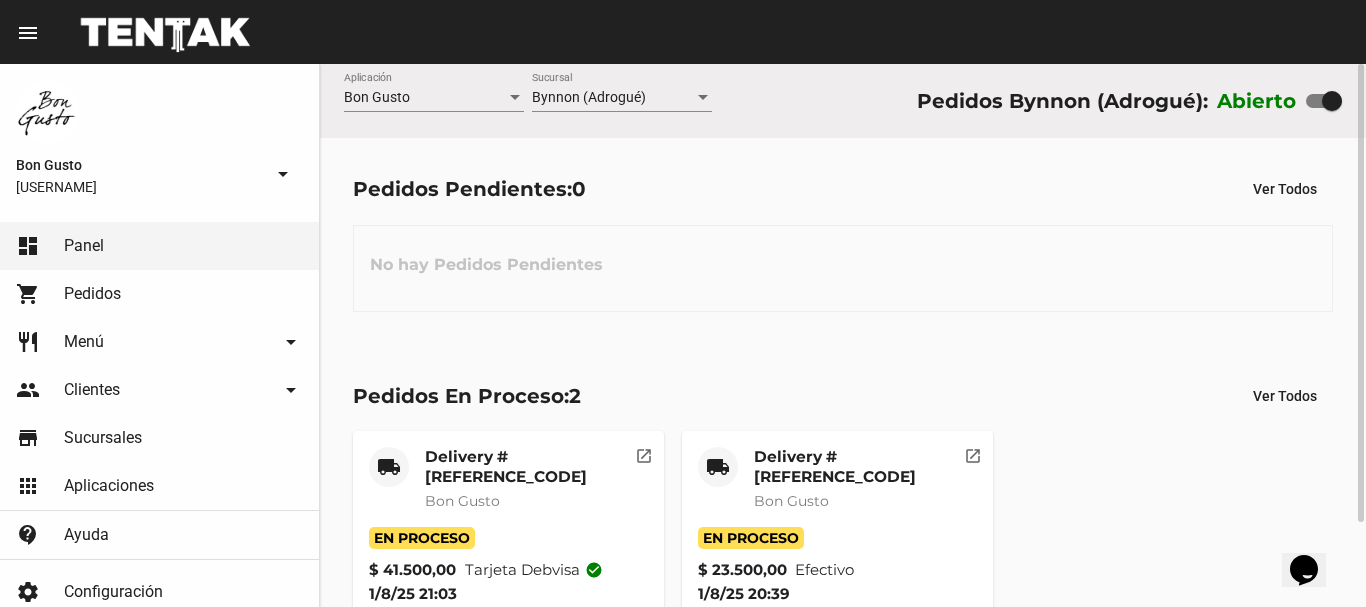 scroll, scrollTop: 143, scrollLeft: 0, axis: vertical 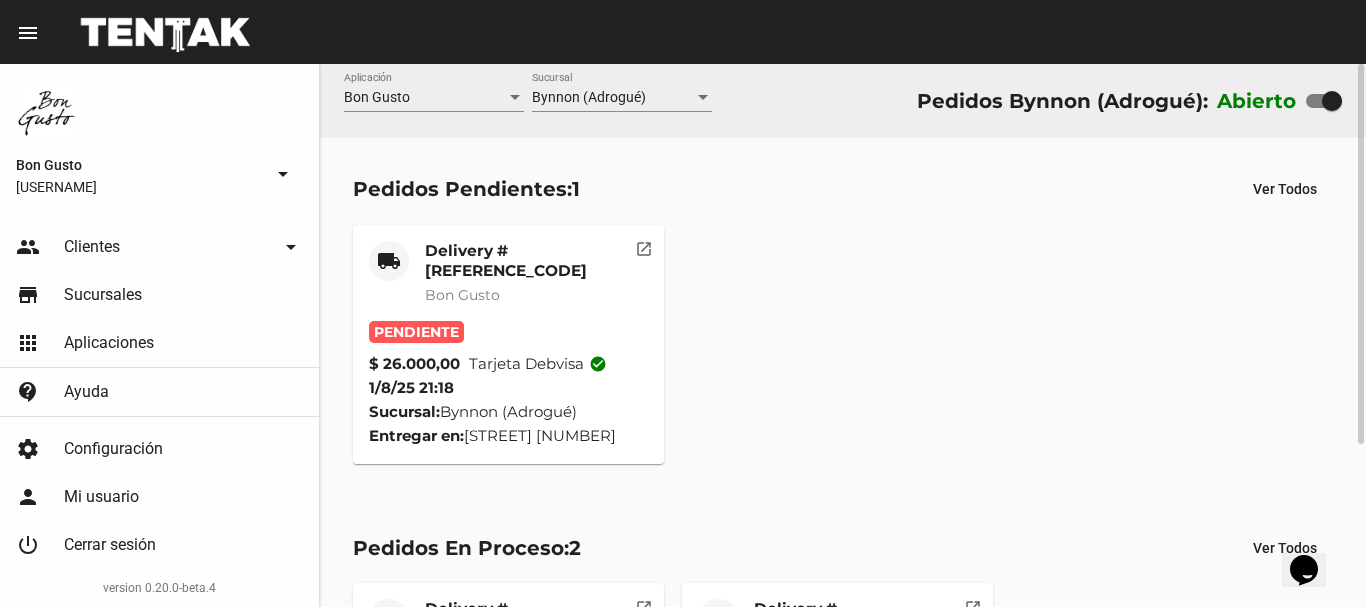 click on "open_in_new" 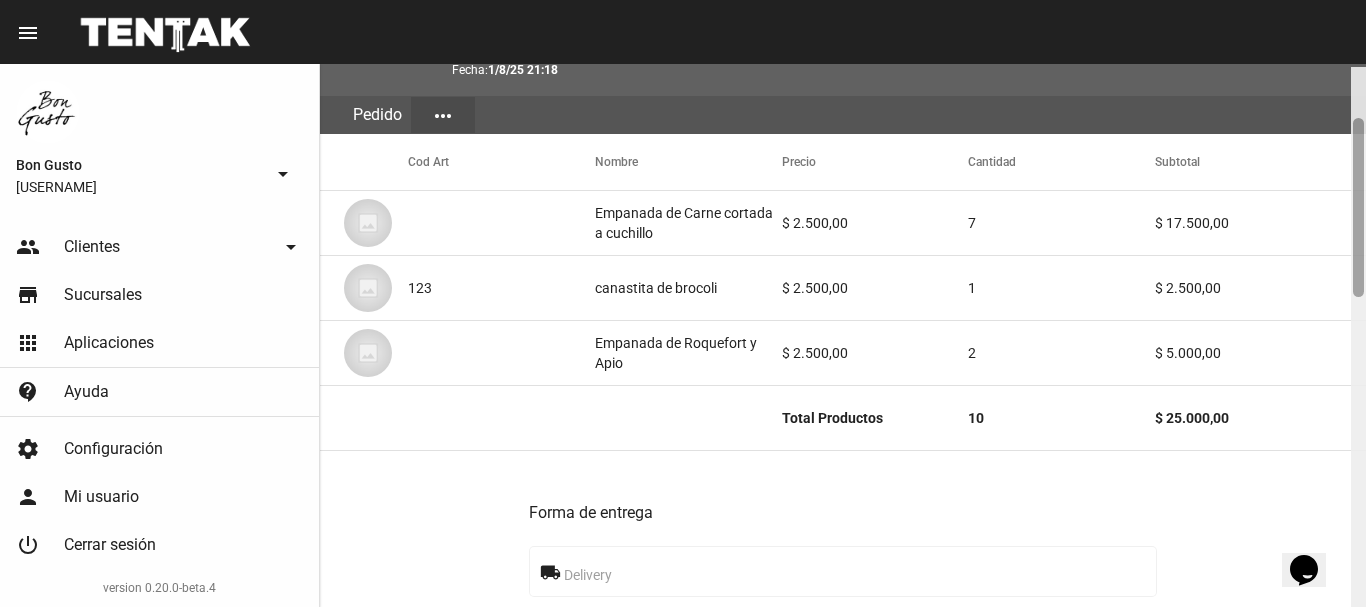 scroll, scrollTop: 163, scrollLeft: 0, axis: vertical 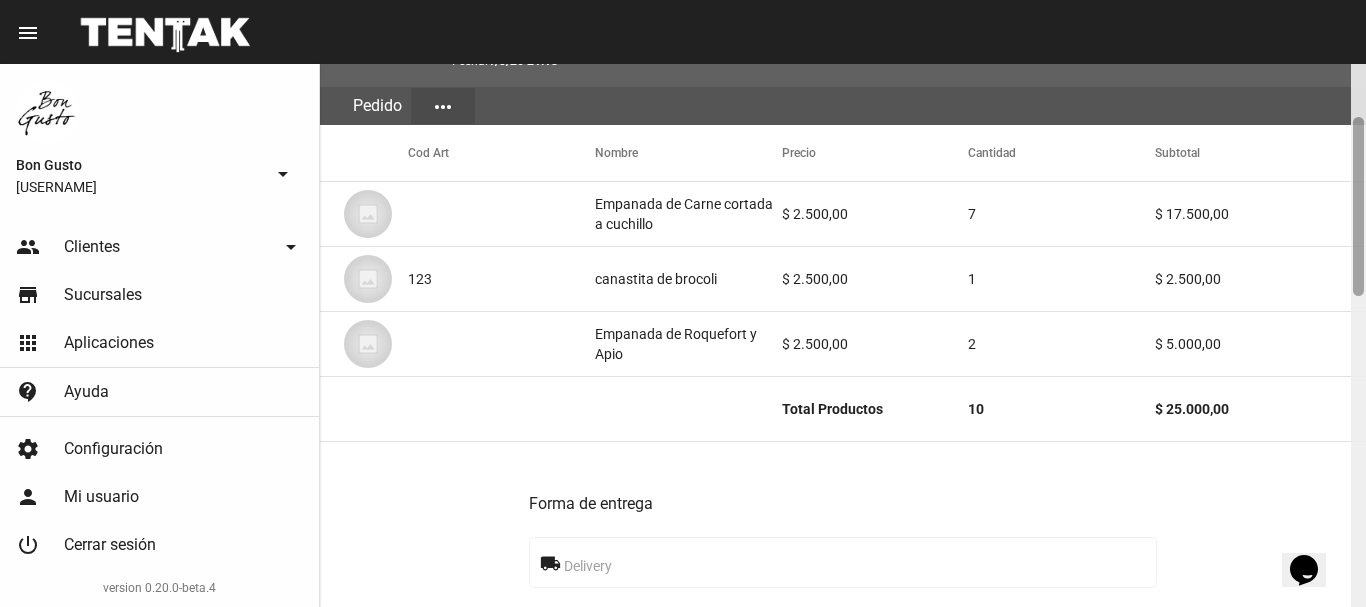 drag, startPoint x: 1359, startPoint y: 87, endPoint x: 1362, endPoint y: 141, distance: 54.08327 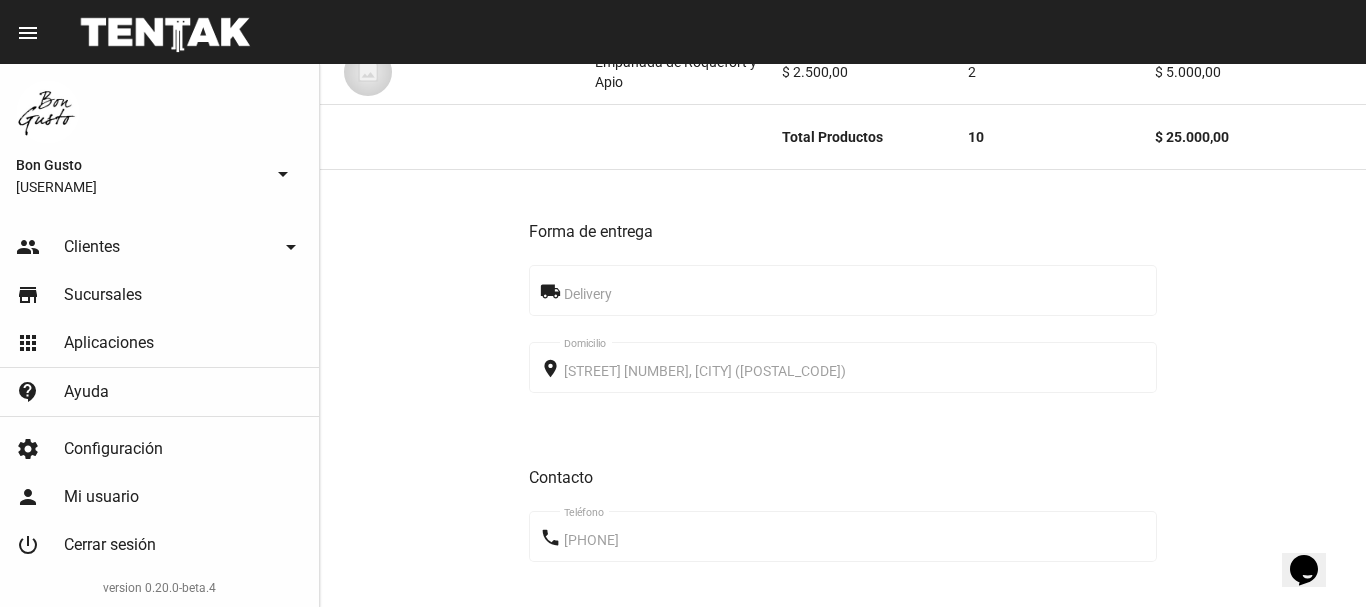 scroll, scrollTop: 1102, scrollLeft: 0, axis: vertical 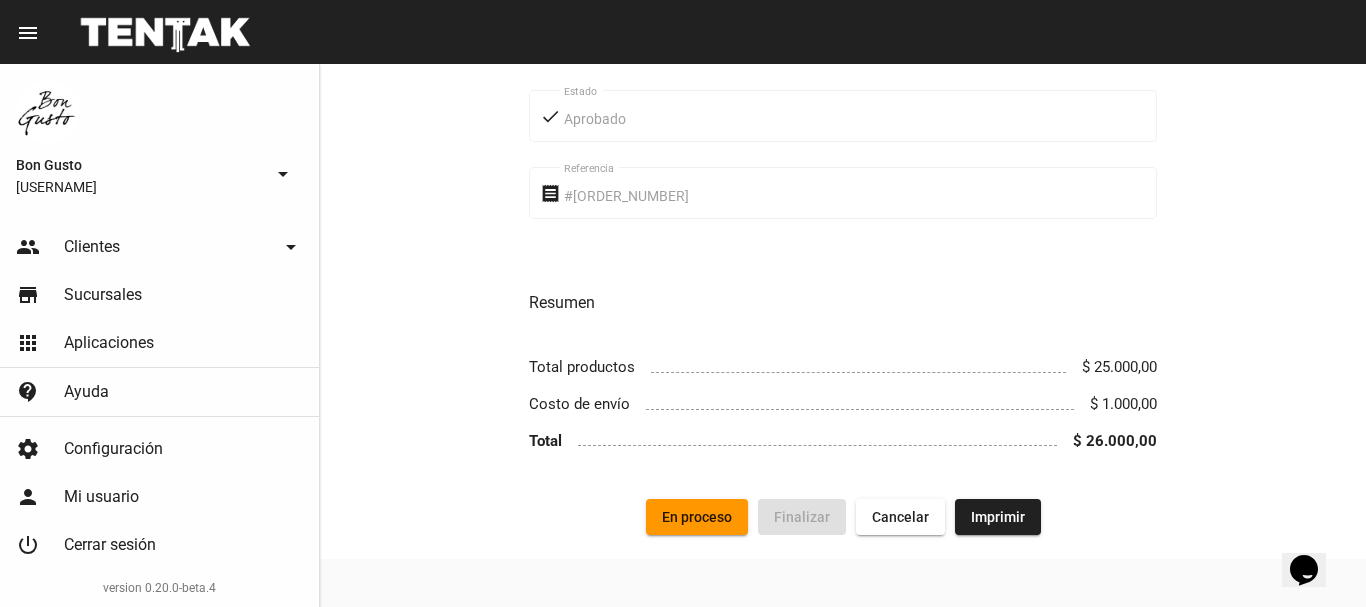 click on "En proceso" 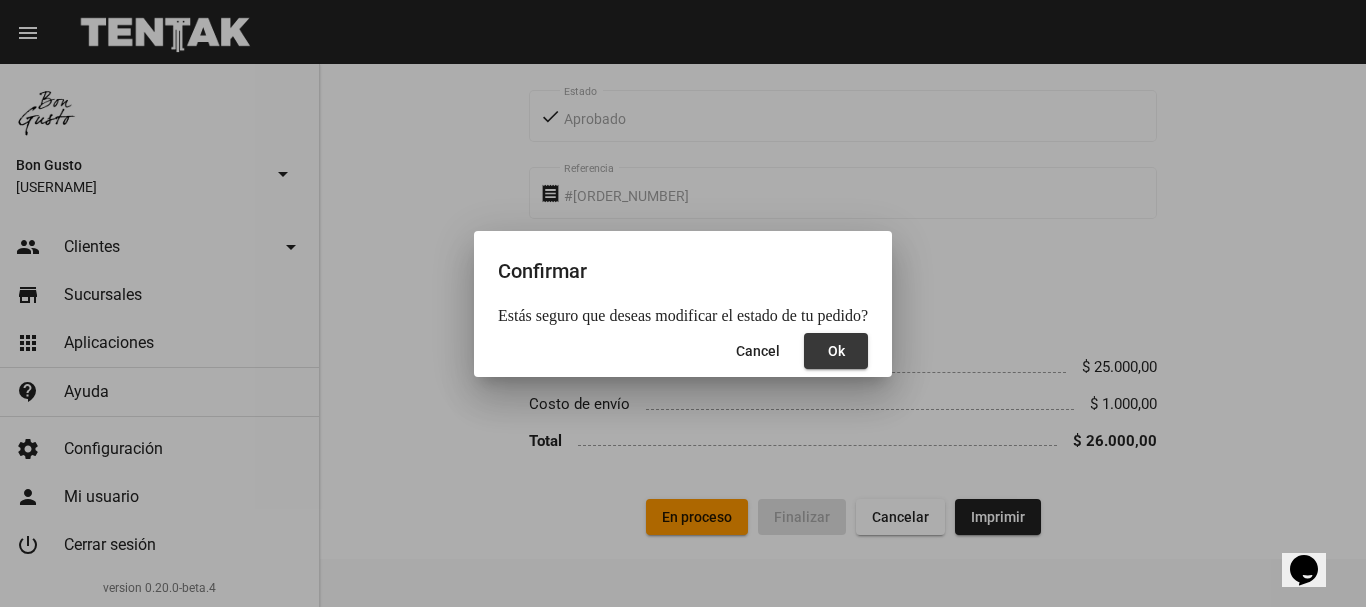 click on "Ok" 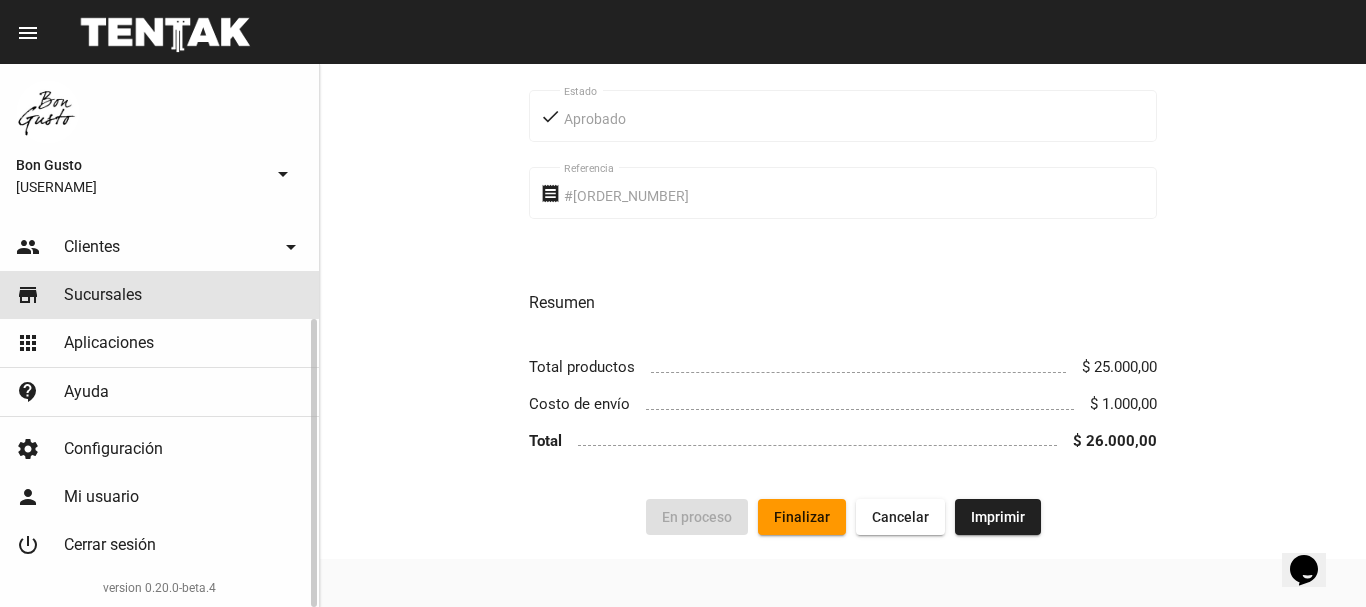 click on "Sucursales" 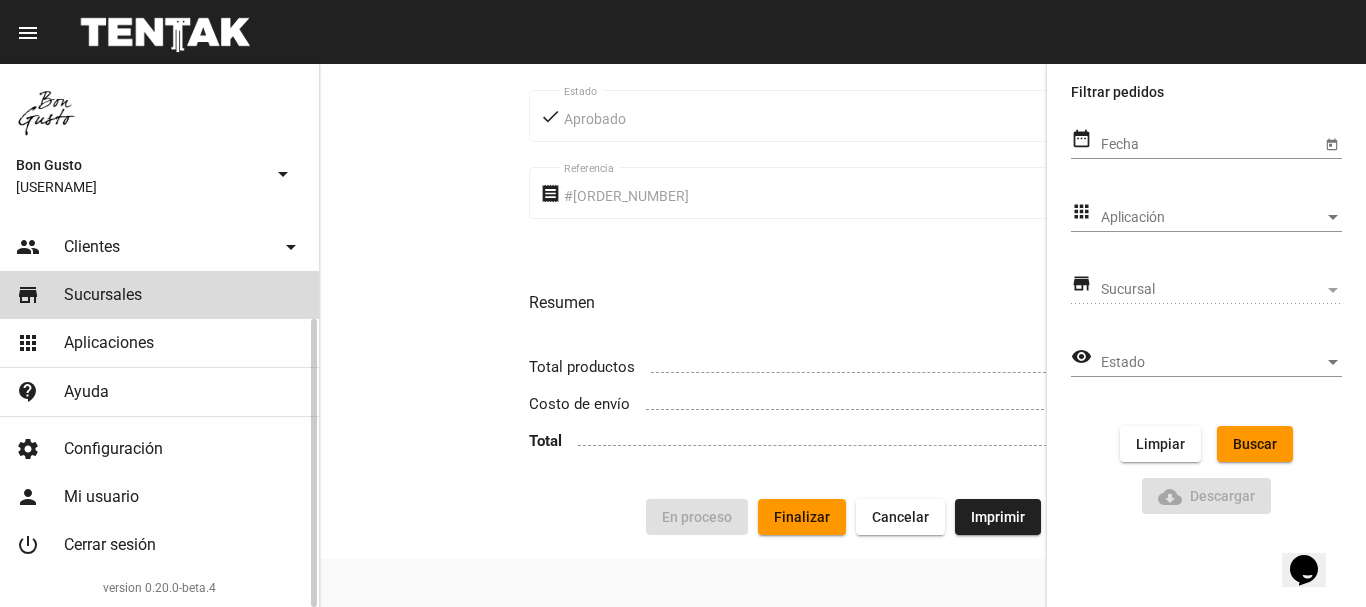 click on "people Clientes arrow_drop_down" 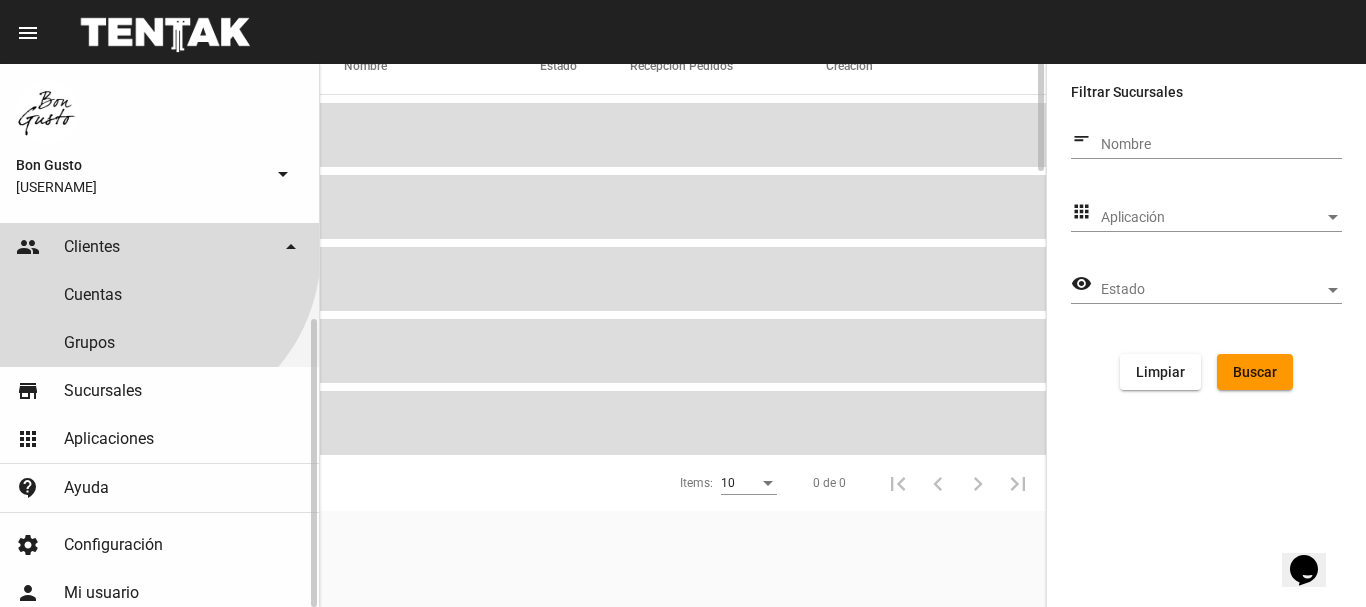 scroll, scrollTop: 0, scrollLeft: 0, axis: both 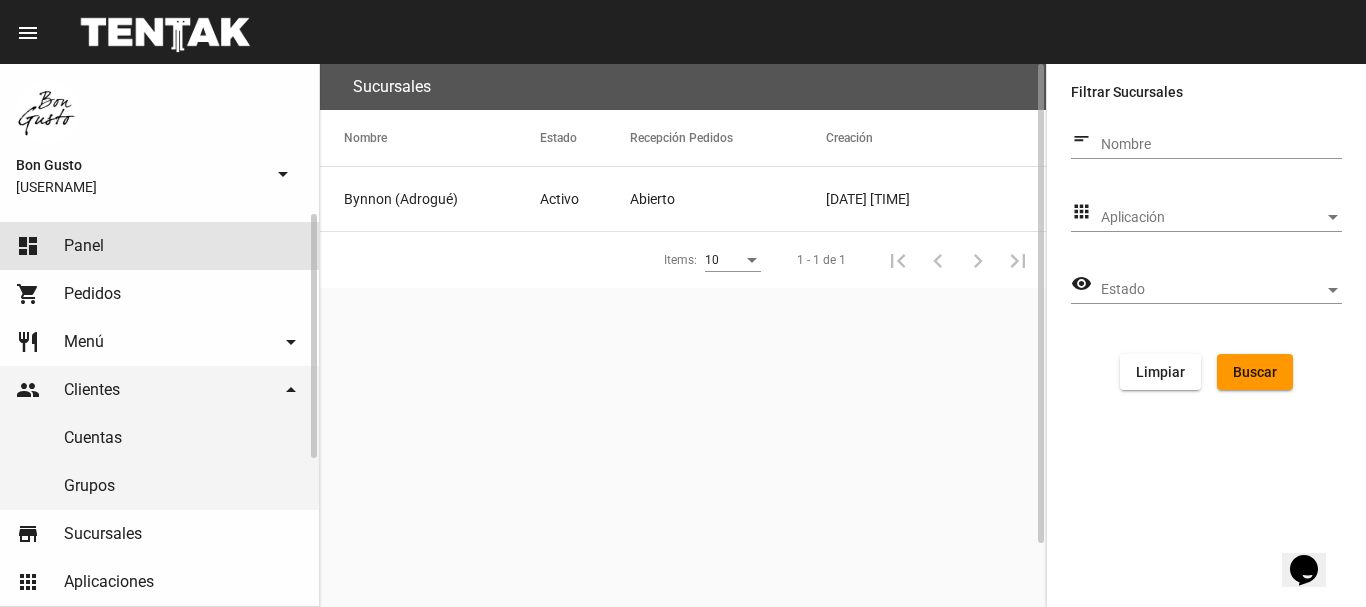 click on "dashboard Panel" 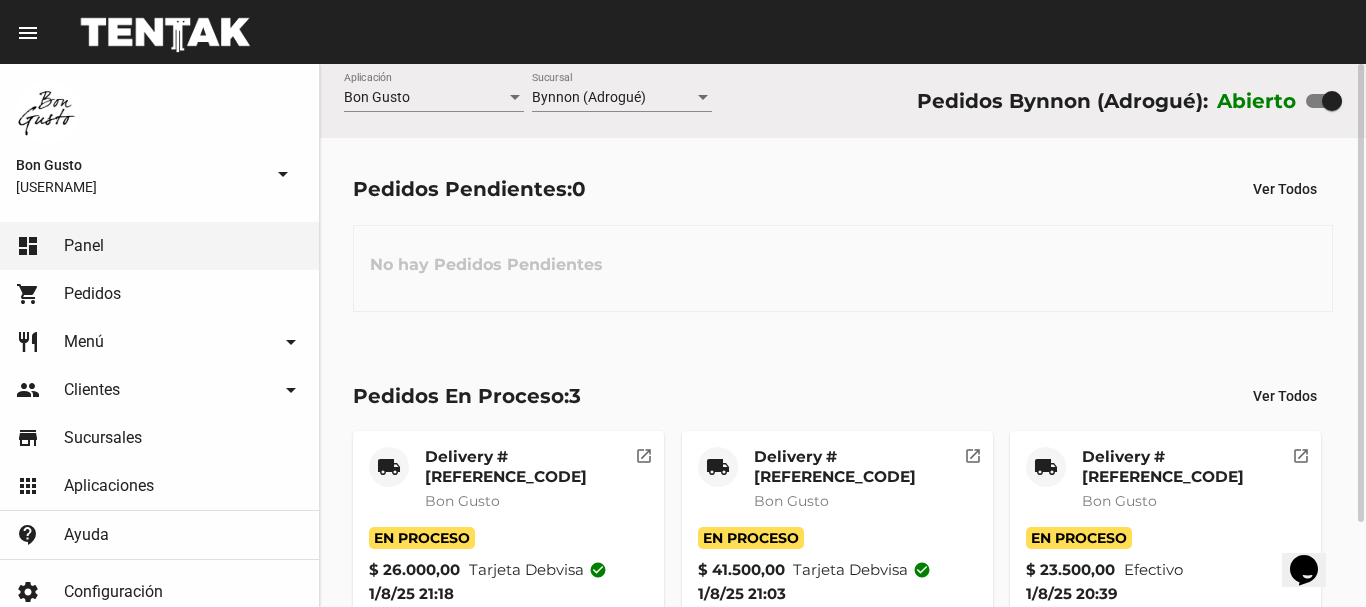 scroll, scrollTop: 100, scrollLeft: 0, axis: vertical 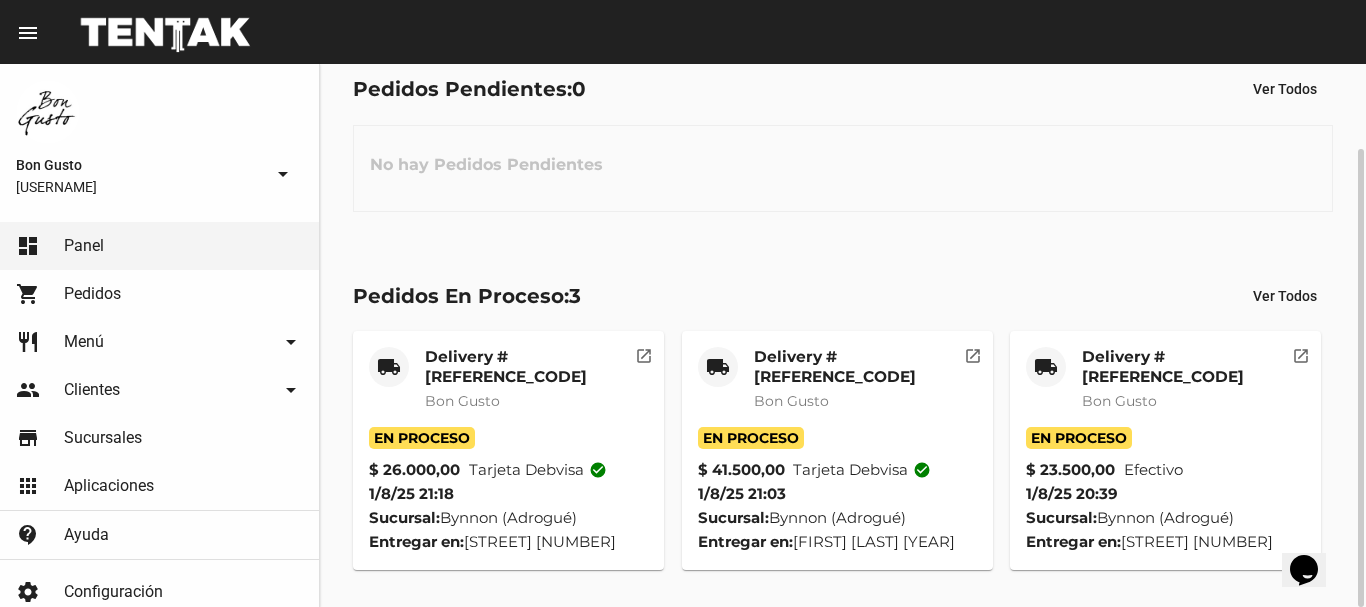 click on "open_in_new" 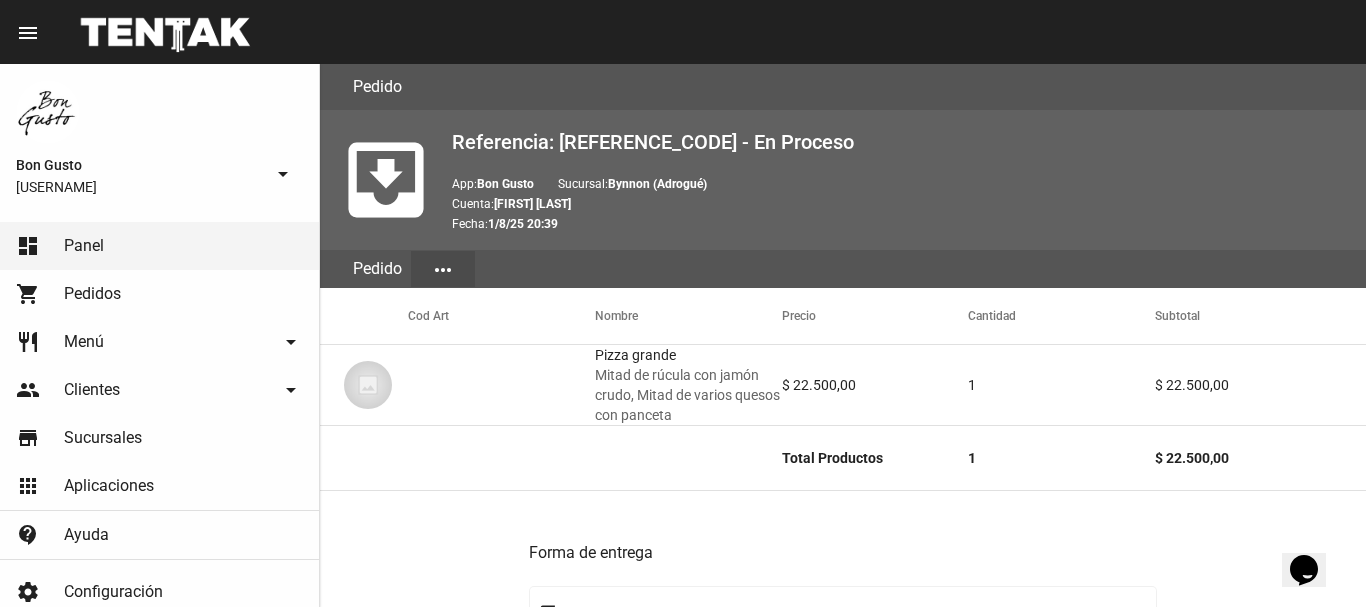 scroll, scrollTop: 911, scrollLeft: 0, axis: vertical 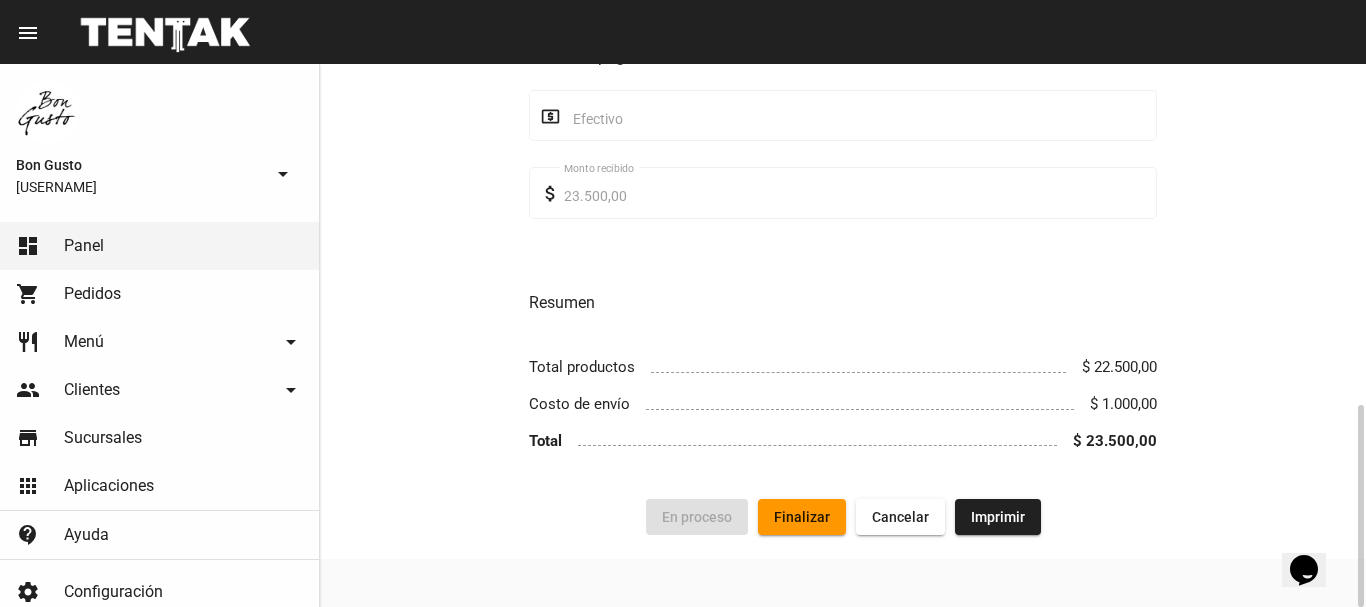 click on "Finalizar" 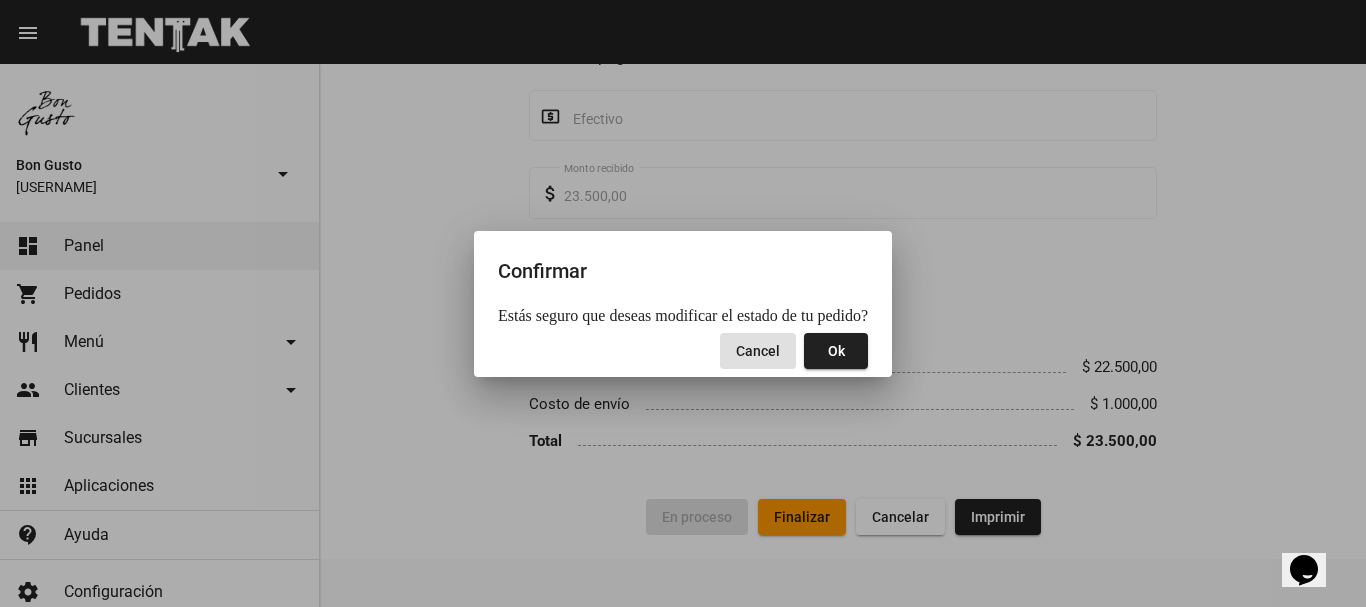 click on "Ok" 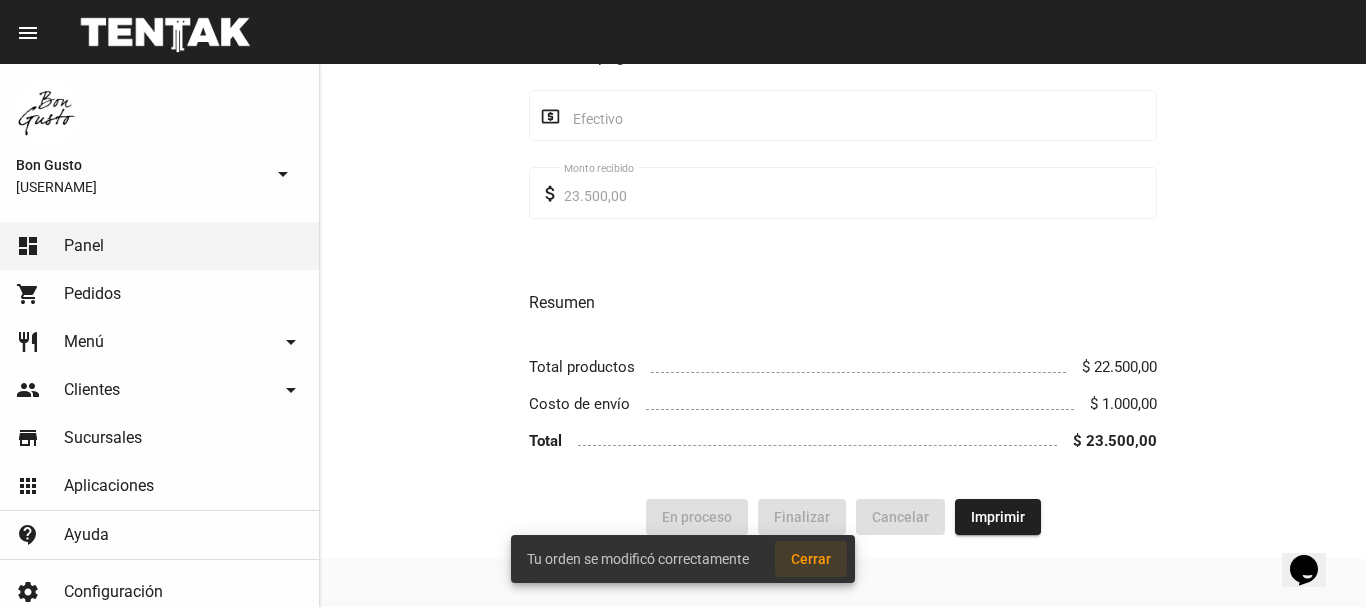 click on "Cerrar" at bounding box center [811, 559] 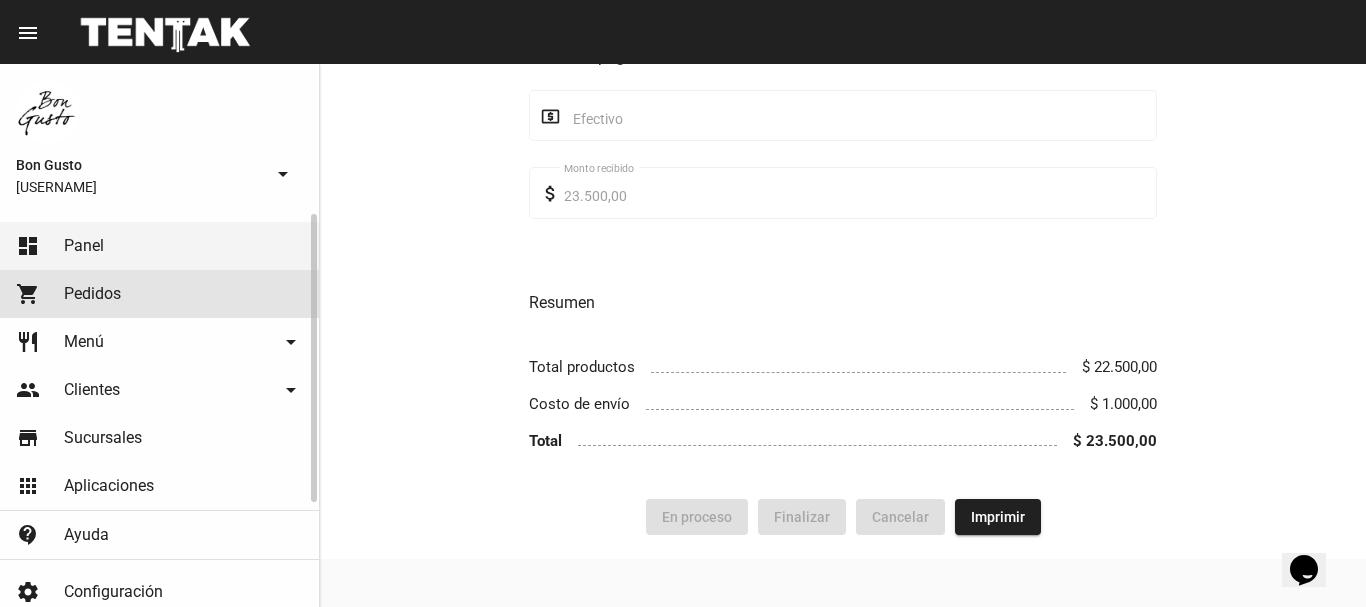 click on "Pedidos" 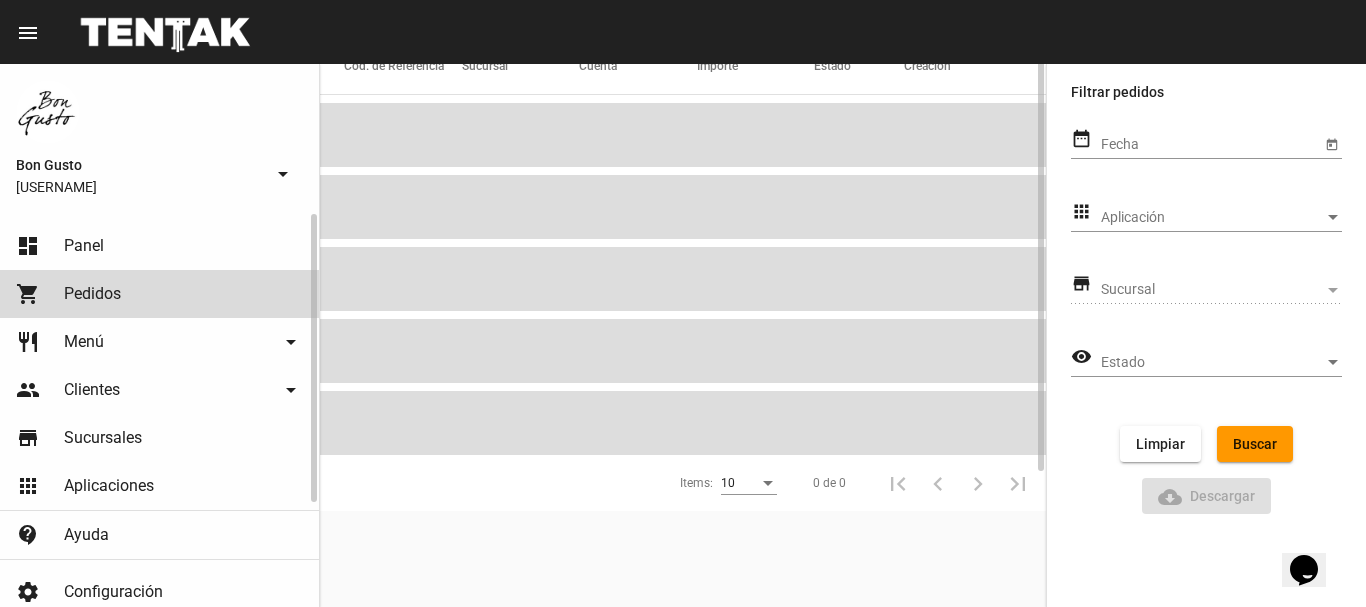 scroll, scrollTop: 0, scrollLeft: 0, axis: both 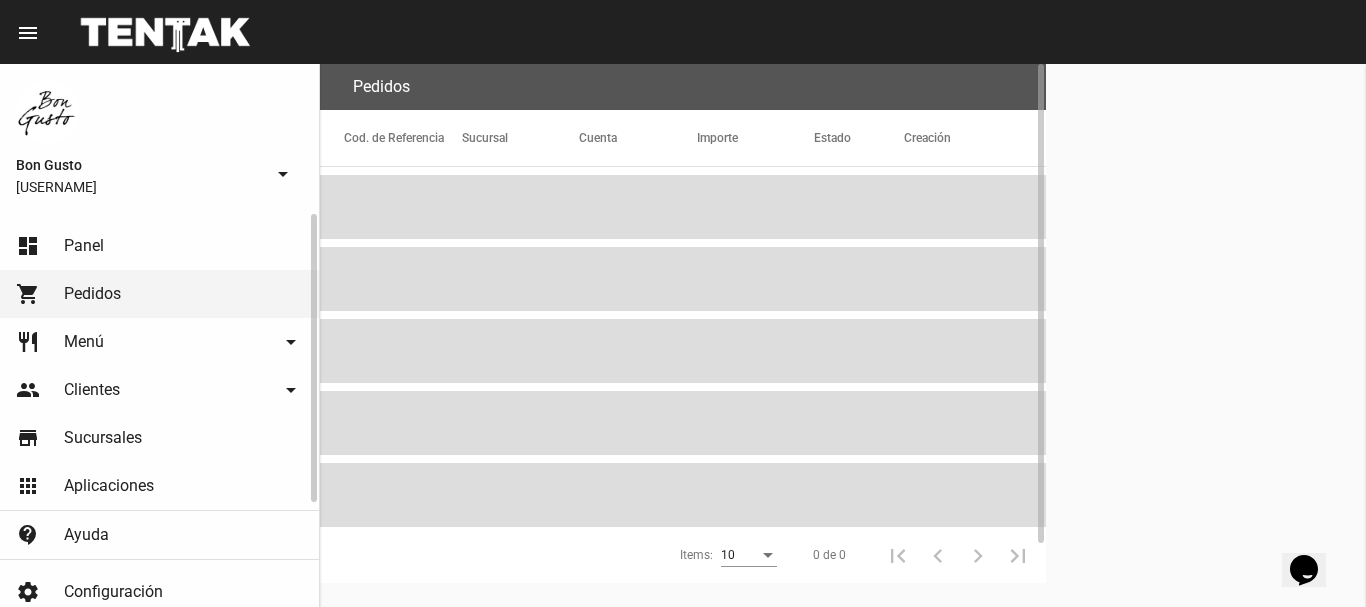 click on "dashboard Panel" 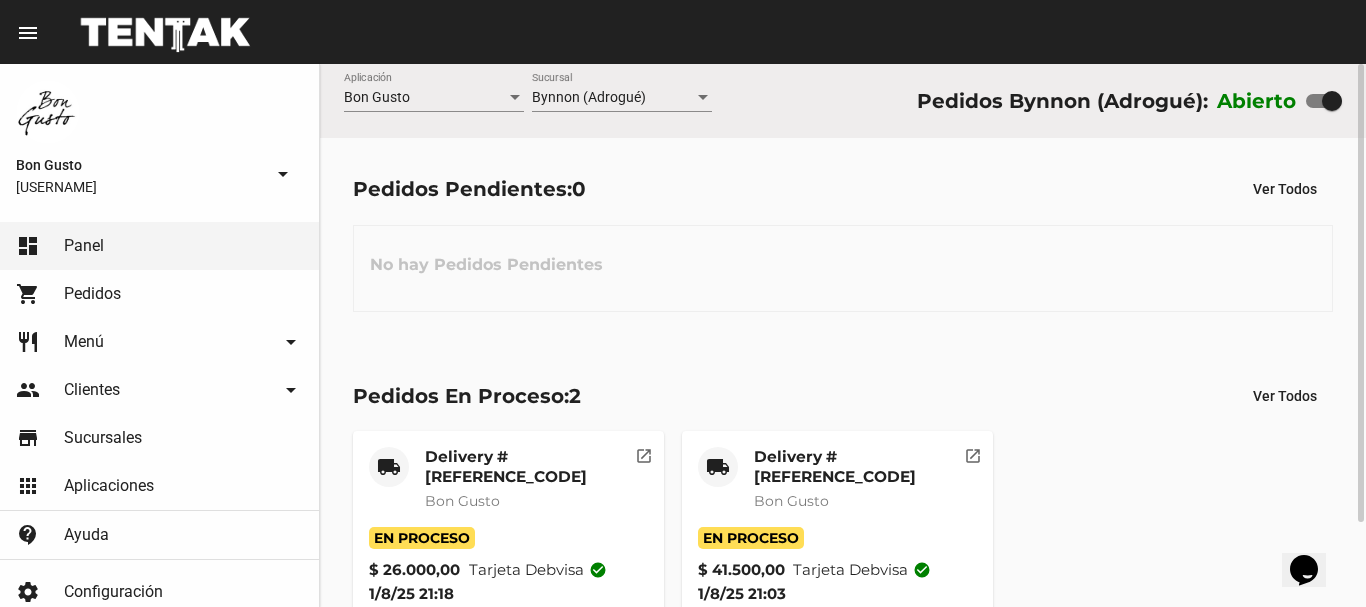 scroll, scrollTop: 100, scrollLeft: 0, axis: vertical 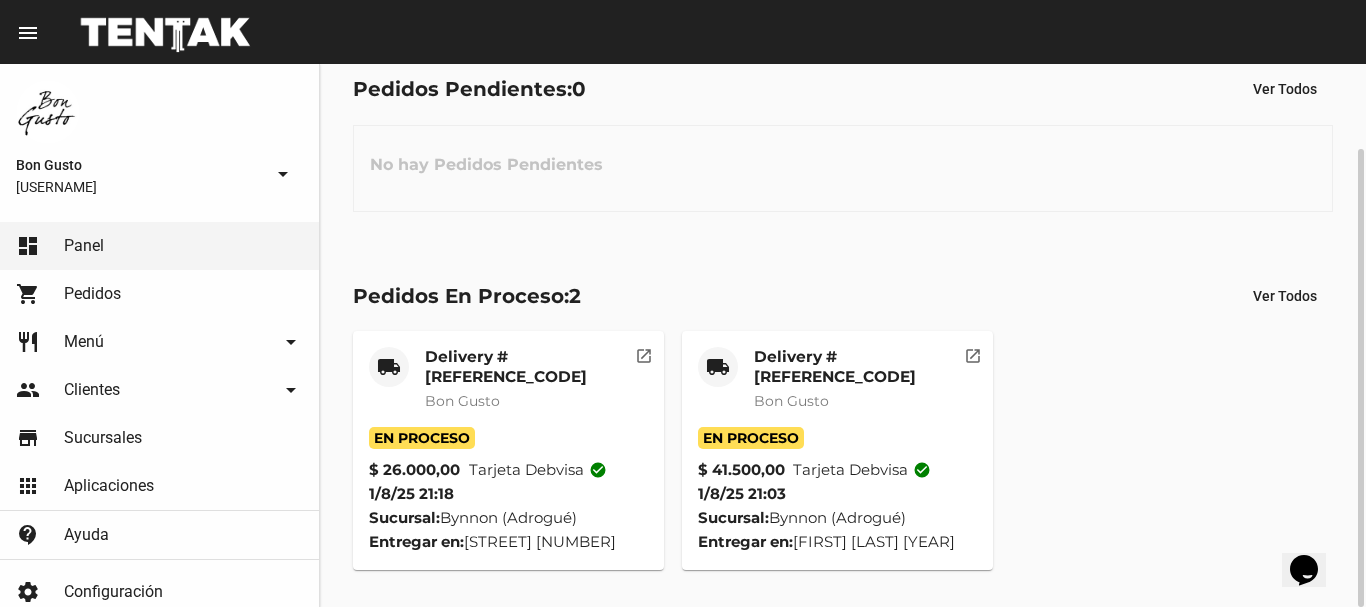 click on "open_in_new" 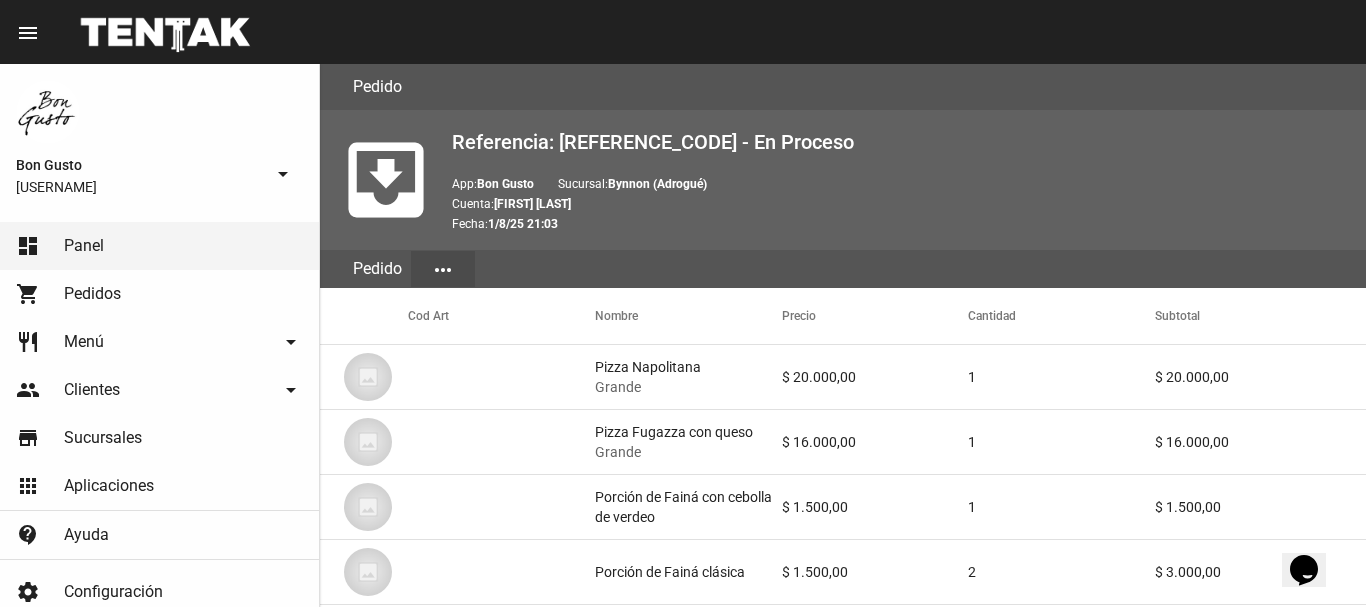 scroll, scrollTop: 1167, scrollLeft: 0, axis: vertical 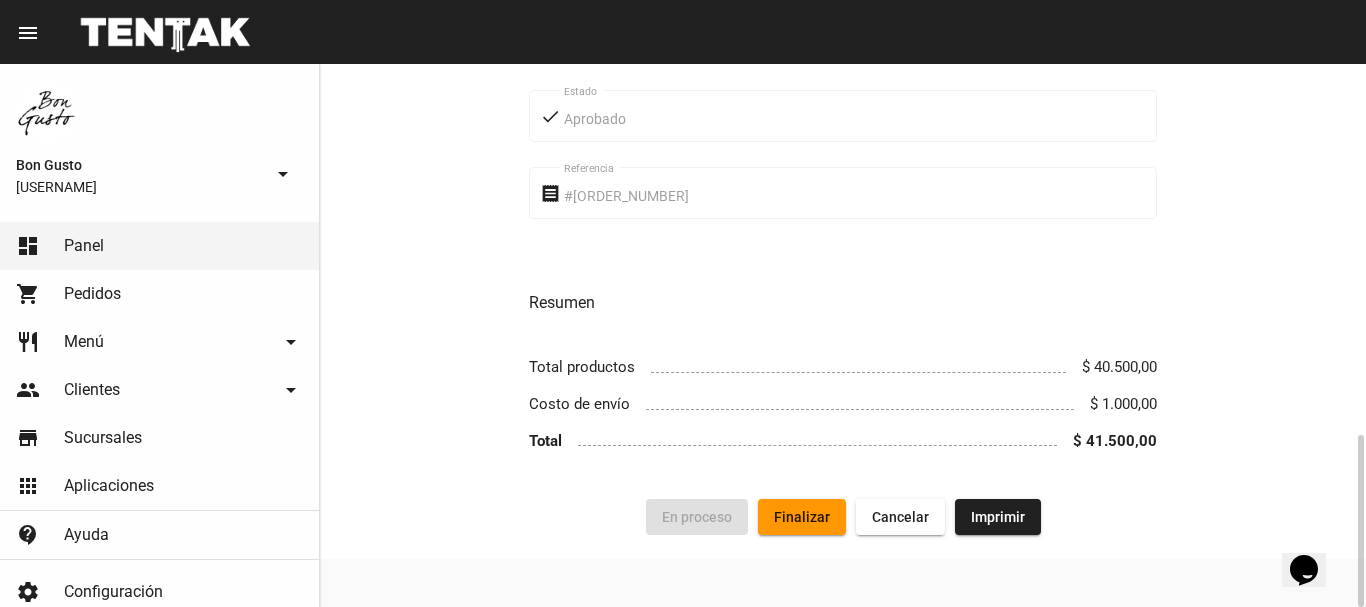 click on "Finalizar" 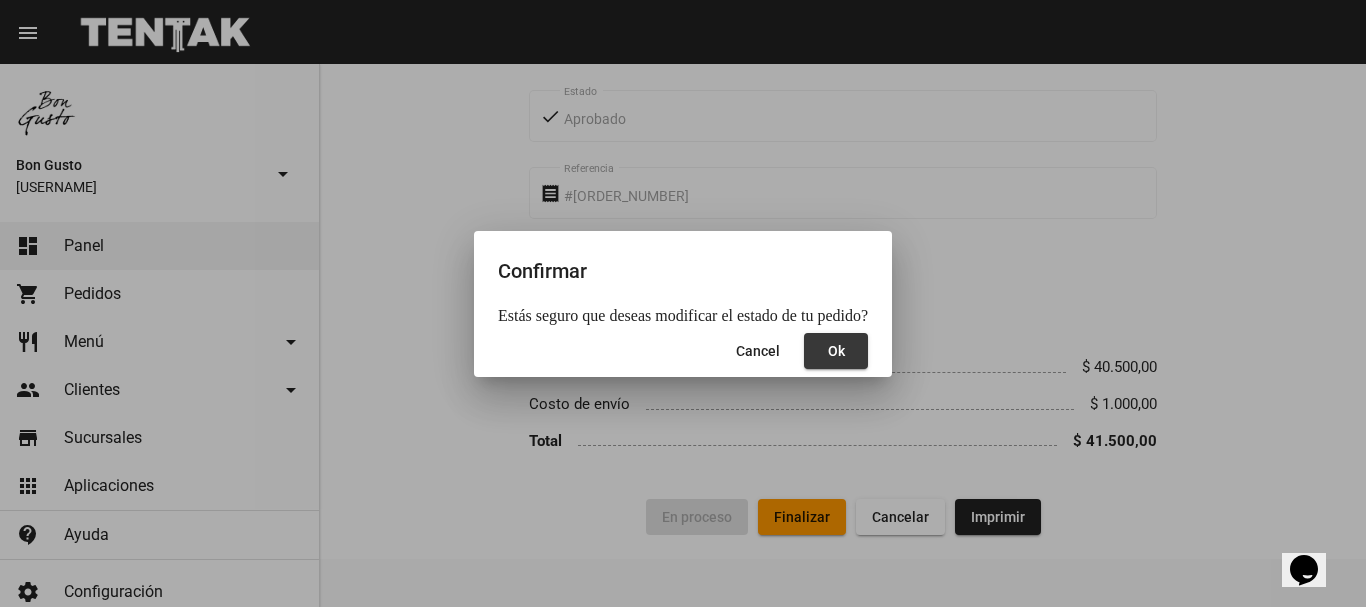 click on "Ok" 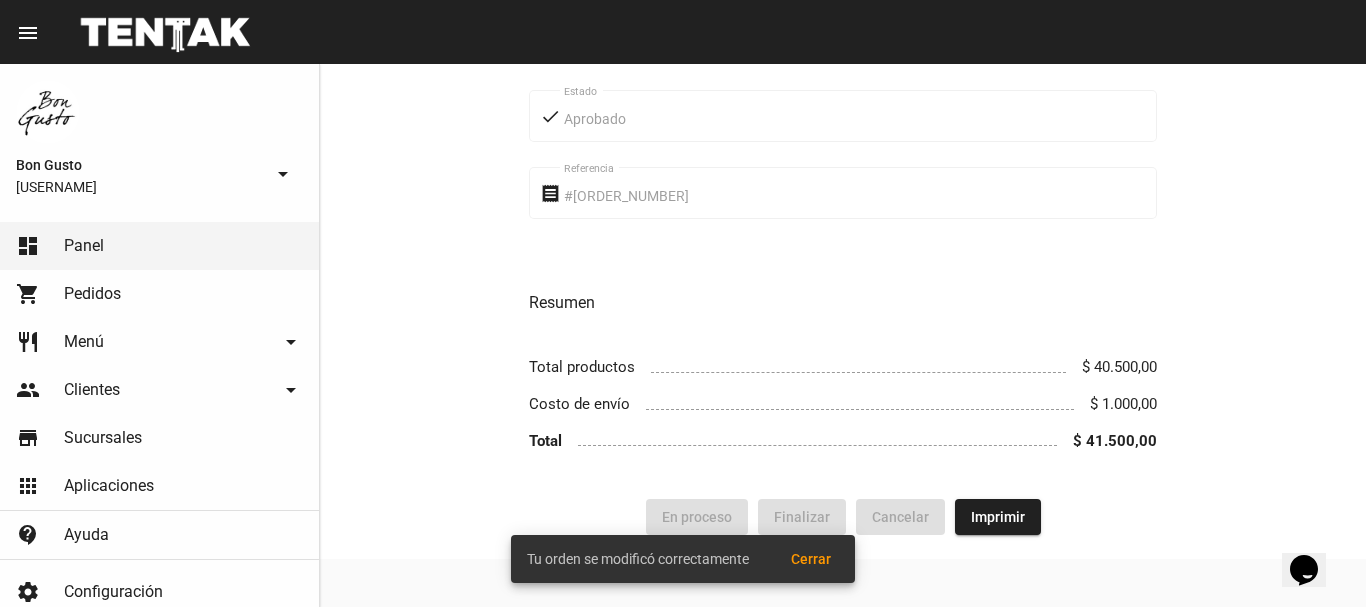 click on "Cerrar" at bounding box center [811, 559] 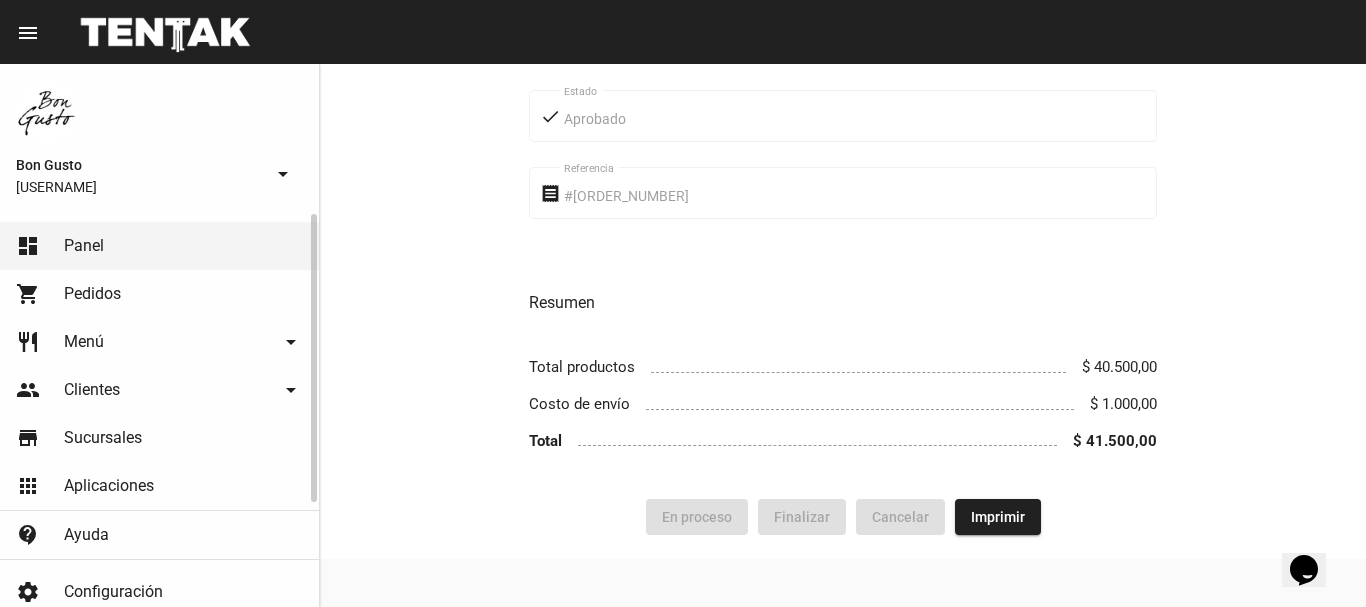 click on "Pedidos" 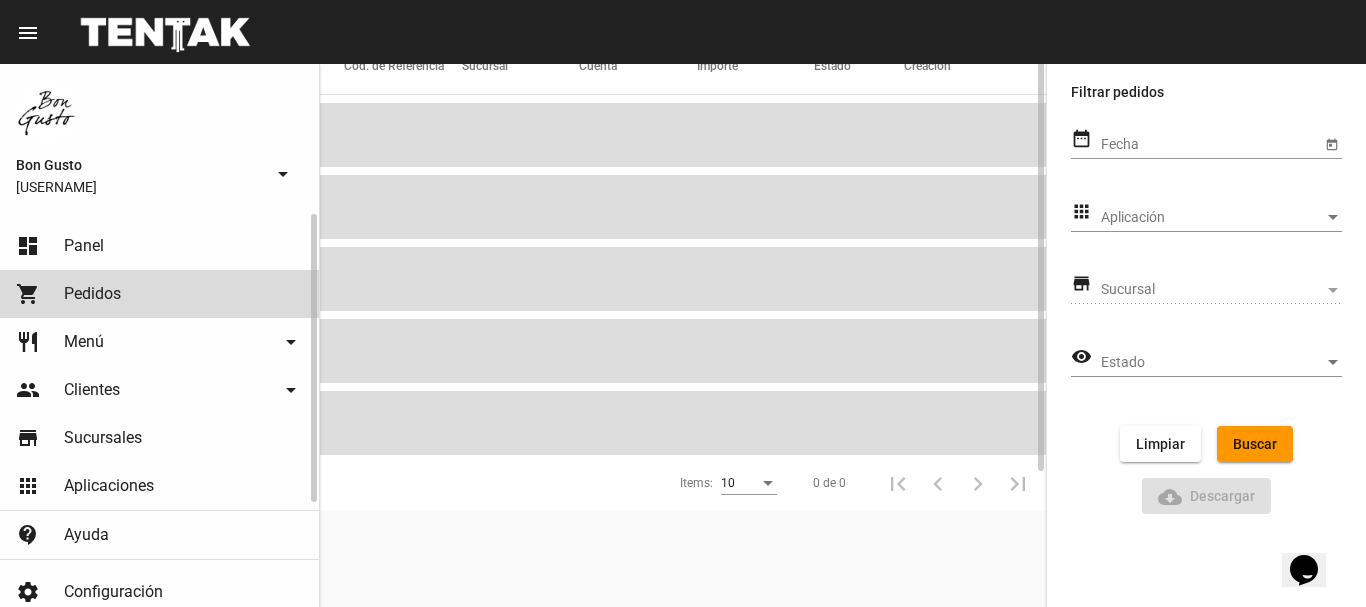 scroll, scrollTop: 0, scrollLeft: 0, axis: both 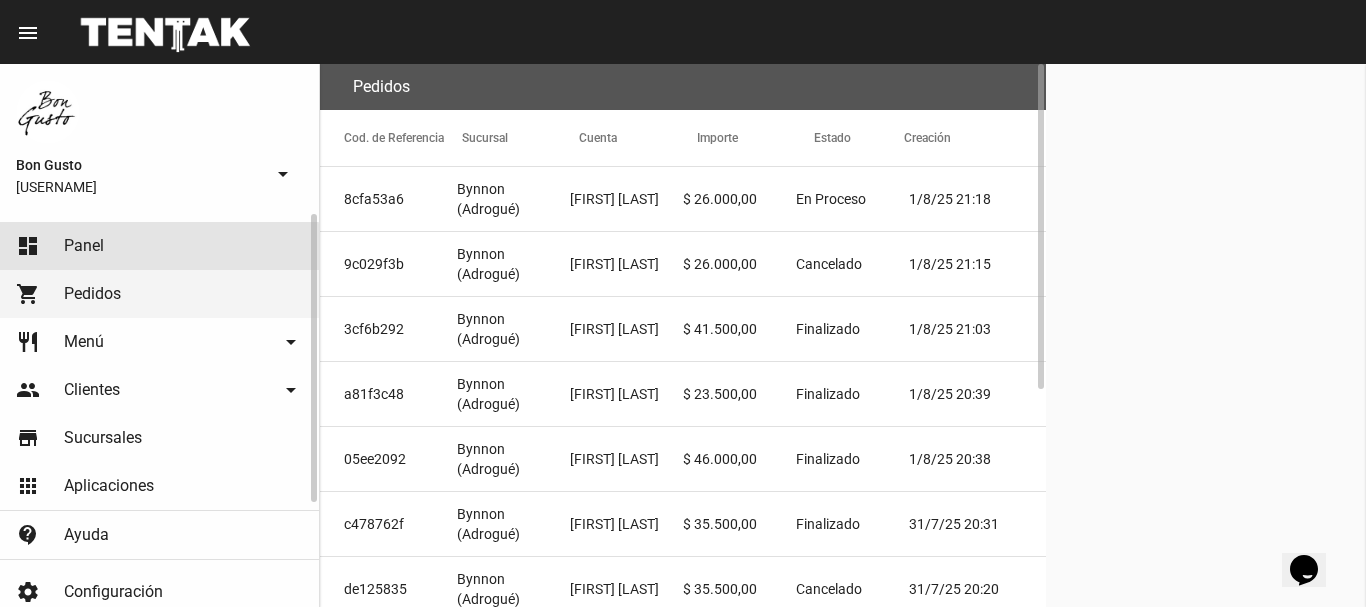 click on "dashboard Panel" 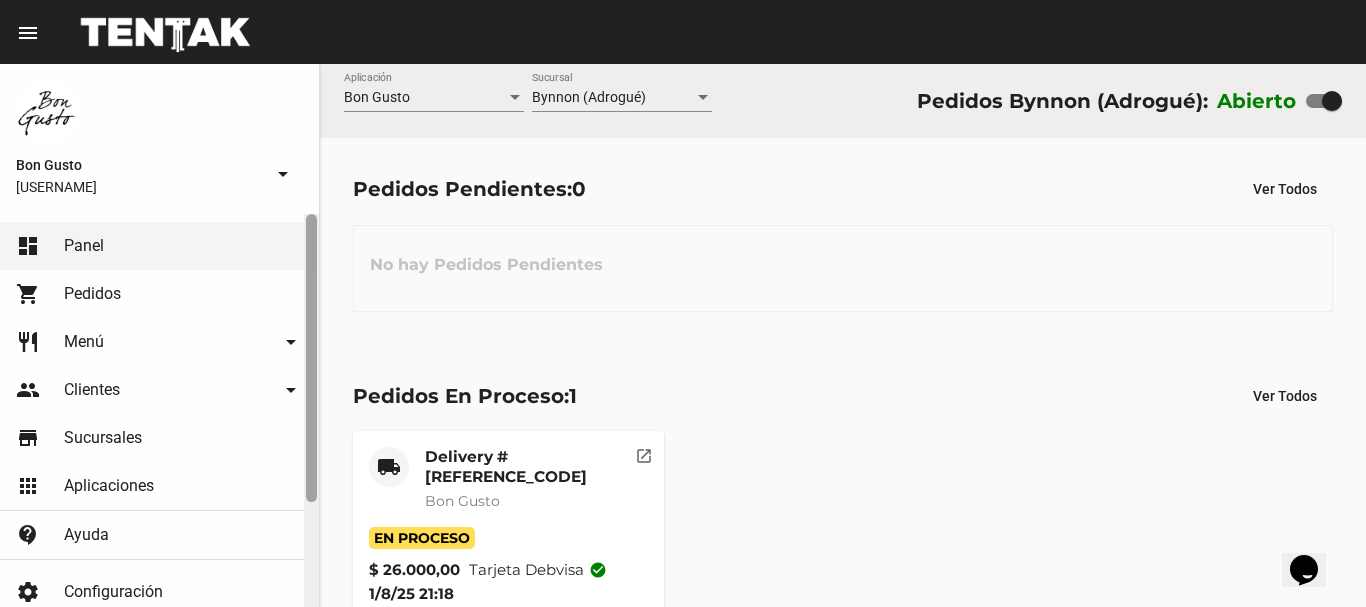 scroll, scrollTop: 143, scrollLeft: 0, axis: vertical 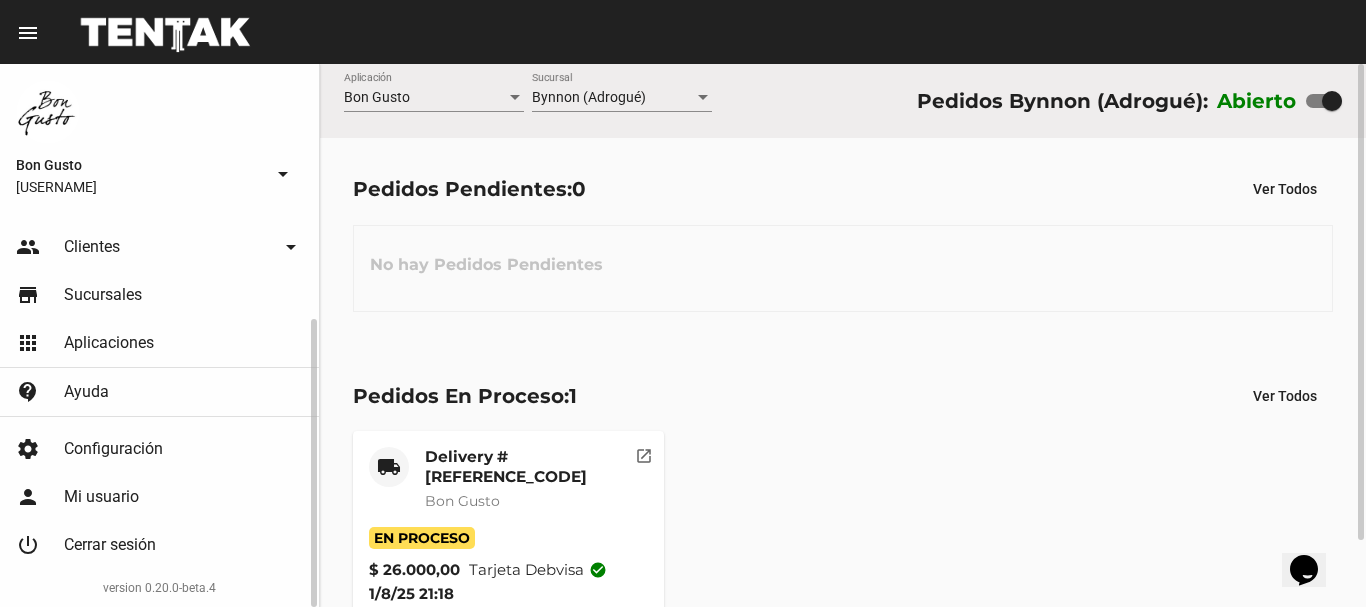 click on "open_in_new" 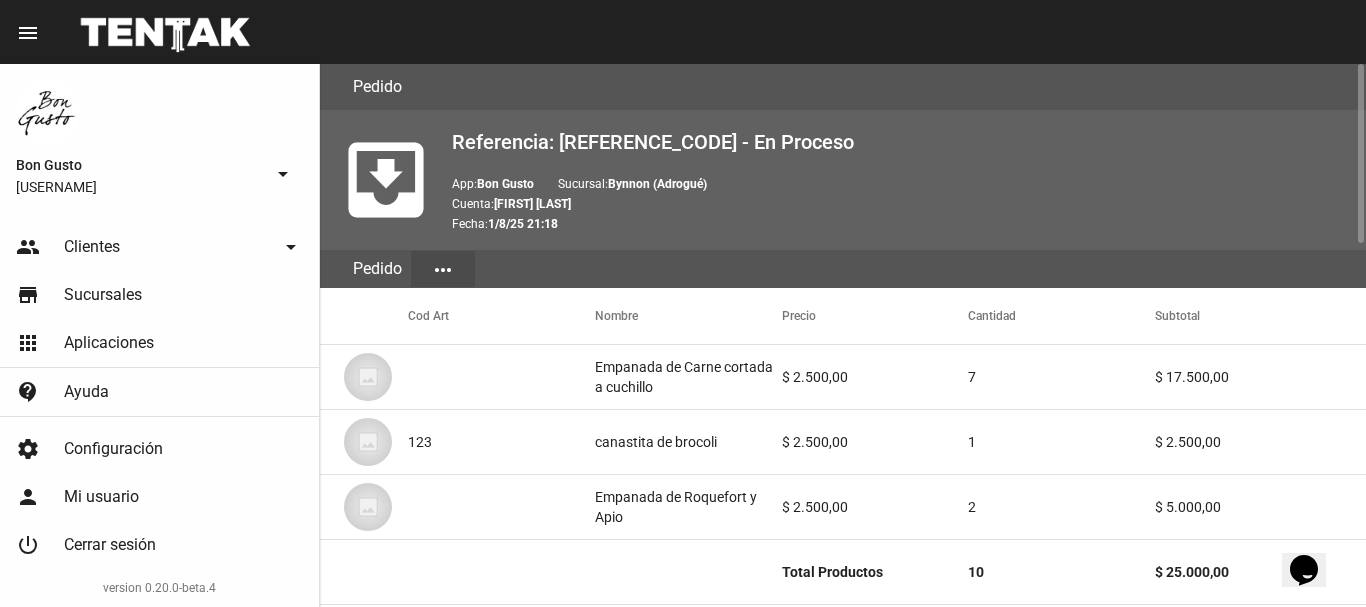 scroll, scrollTop: 1102, scrollLeft: 0, axis: vertical 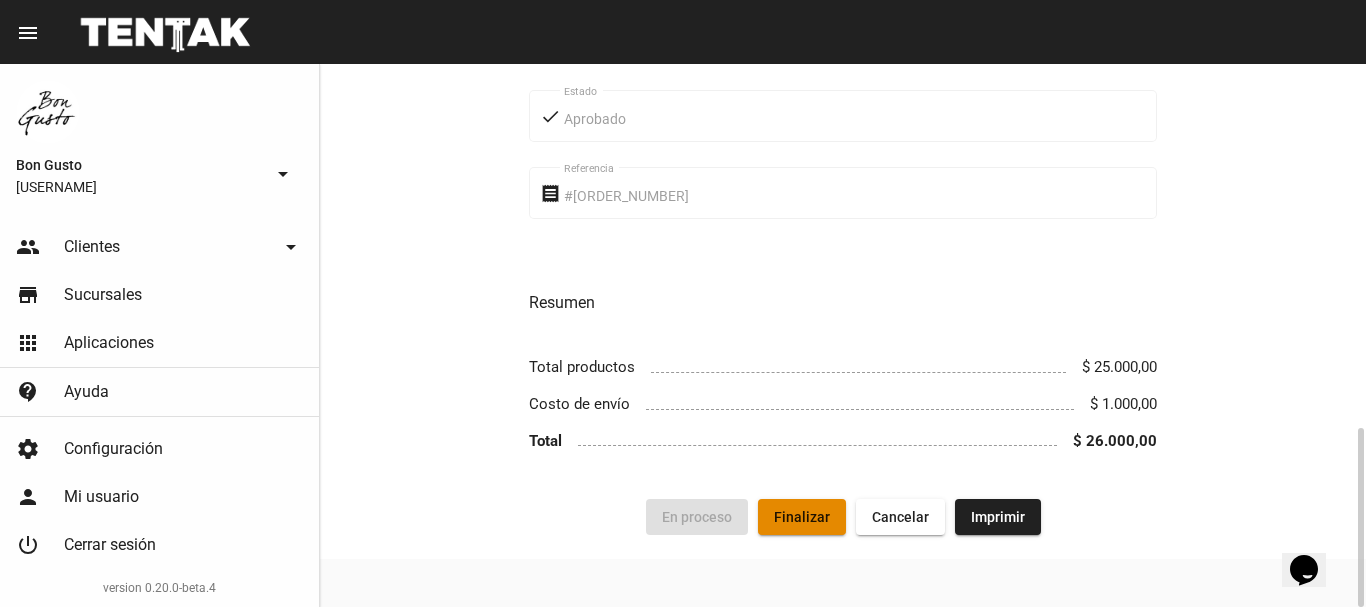 click on "Finalizar" 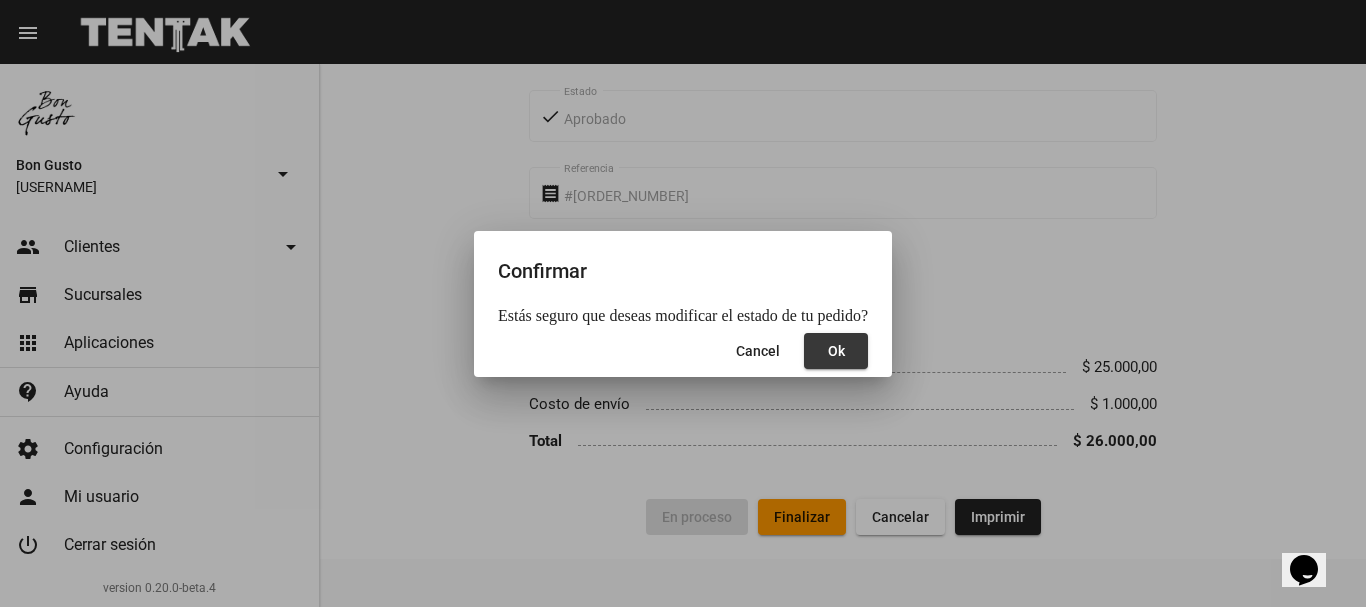 click on "Ok" 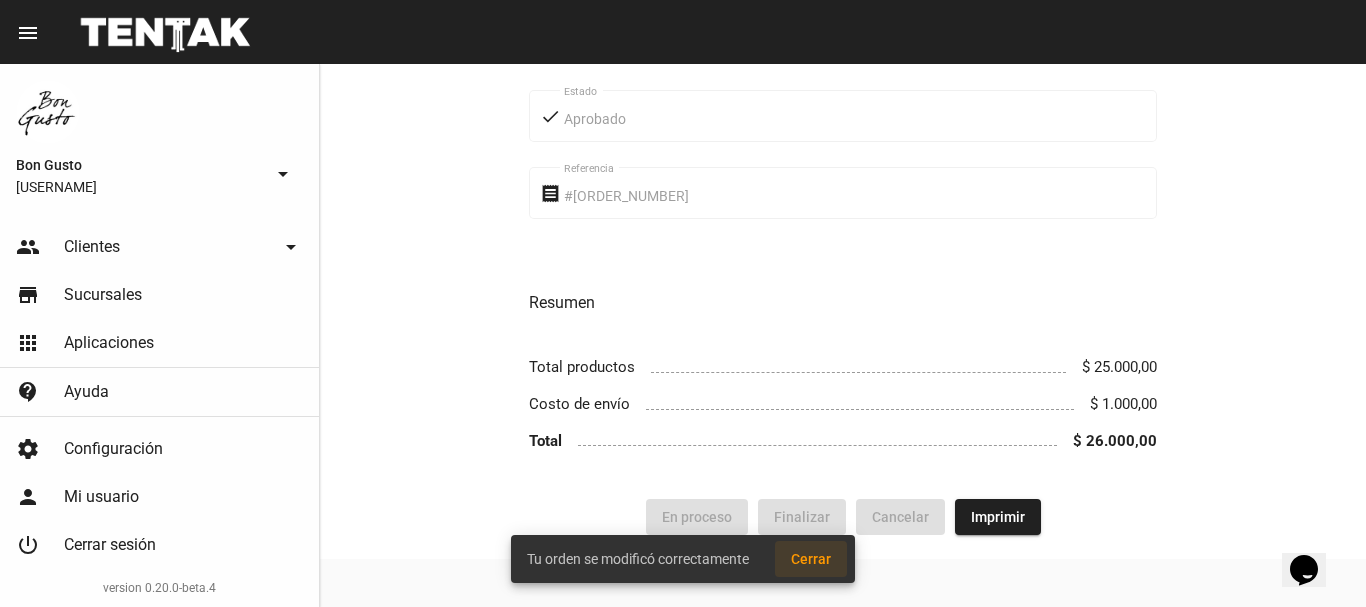 click on "Cerrar" at bounding box center (811, 559) 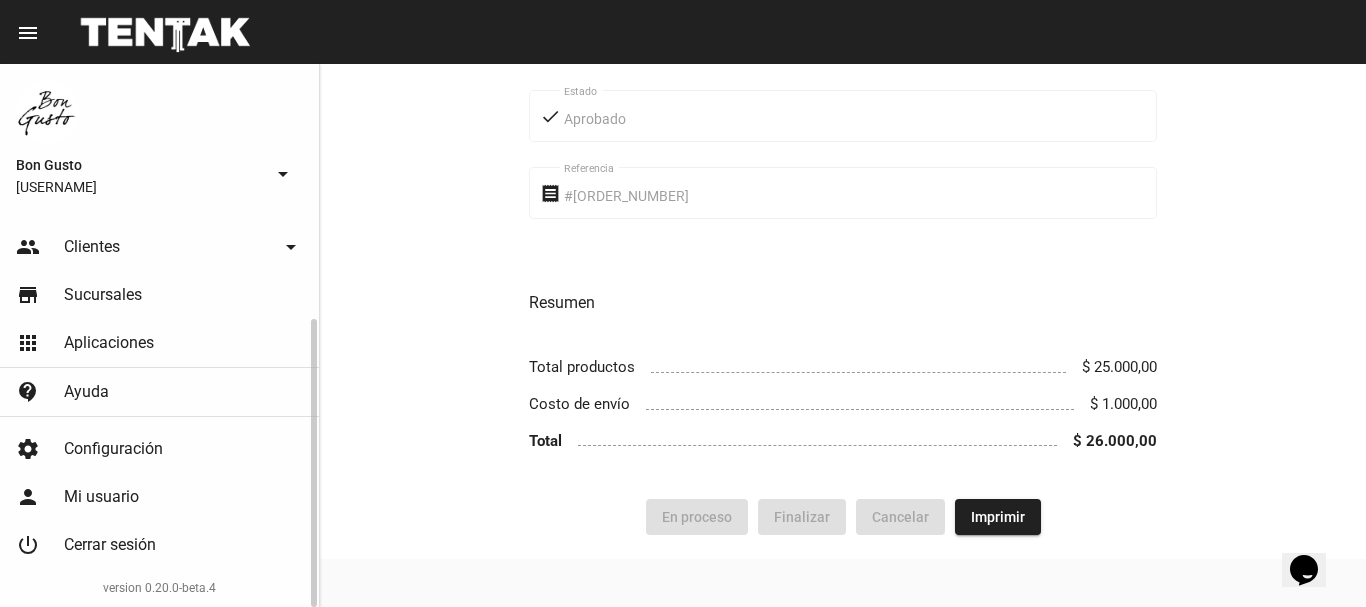 scroll, scrollTop: 0, scrollLeft: 0, axis: both 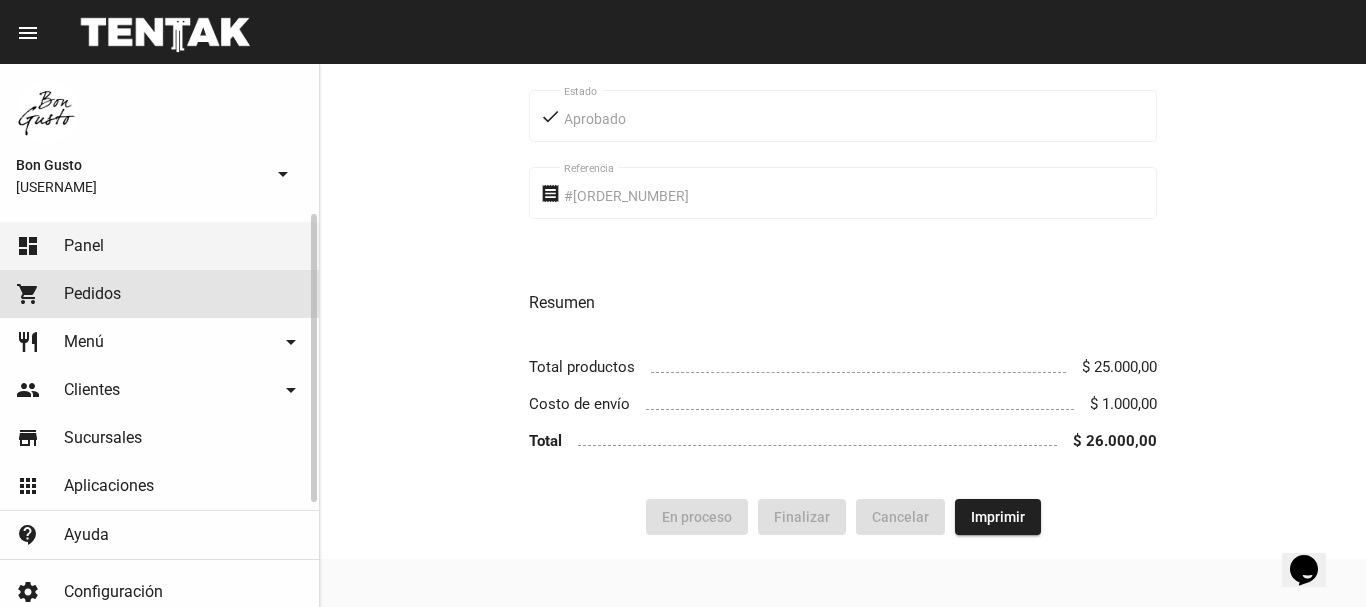 click on "shopping_cart Pedidos" 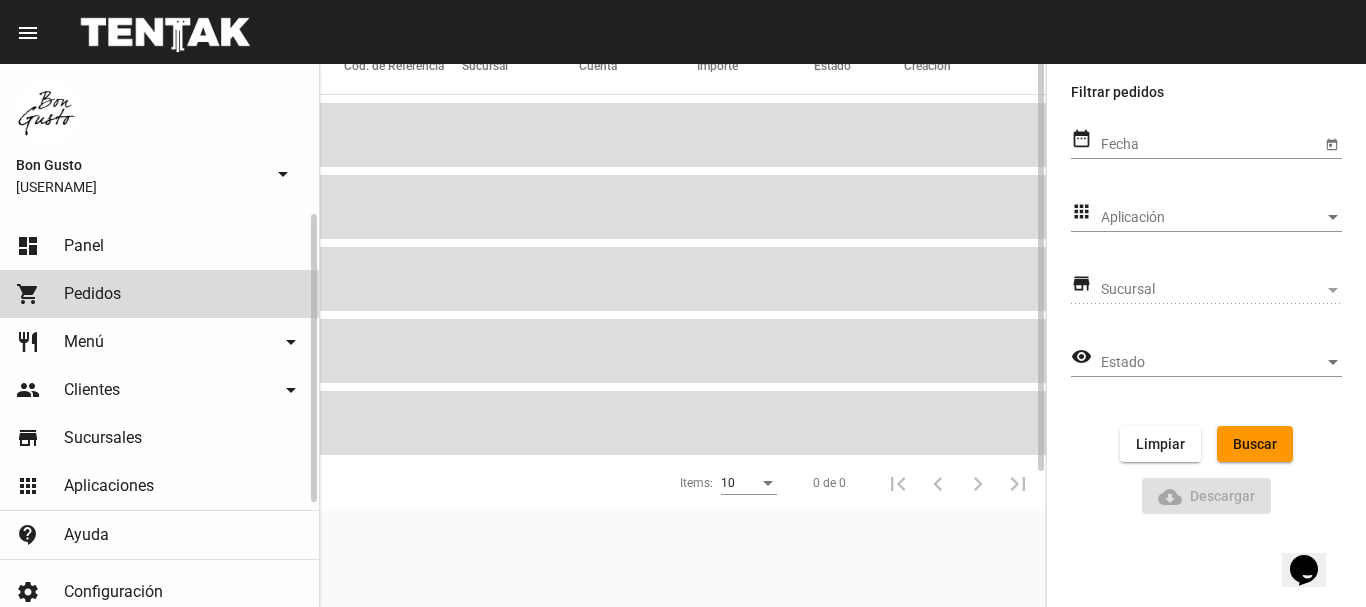 scroll, scrollTop: 0, scrollLeft: 0, axis: both 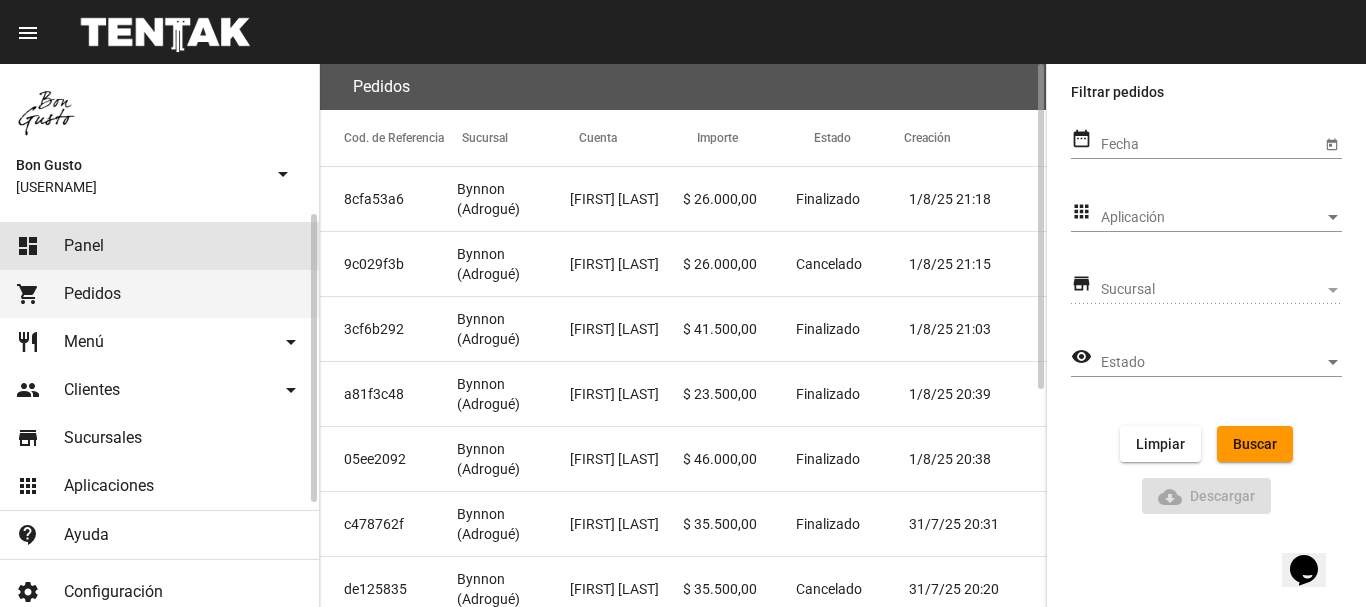 click on "dashboard Panel" 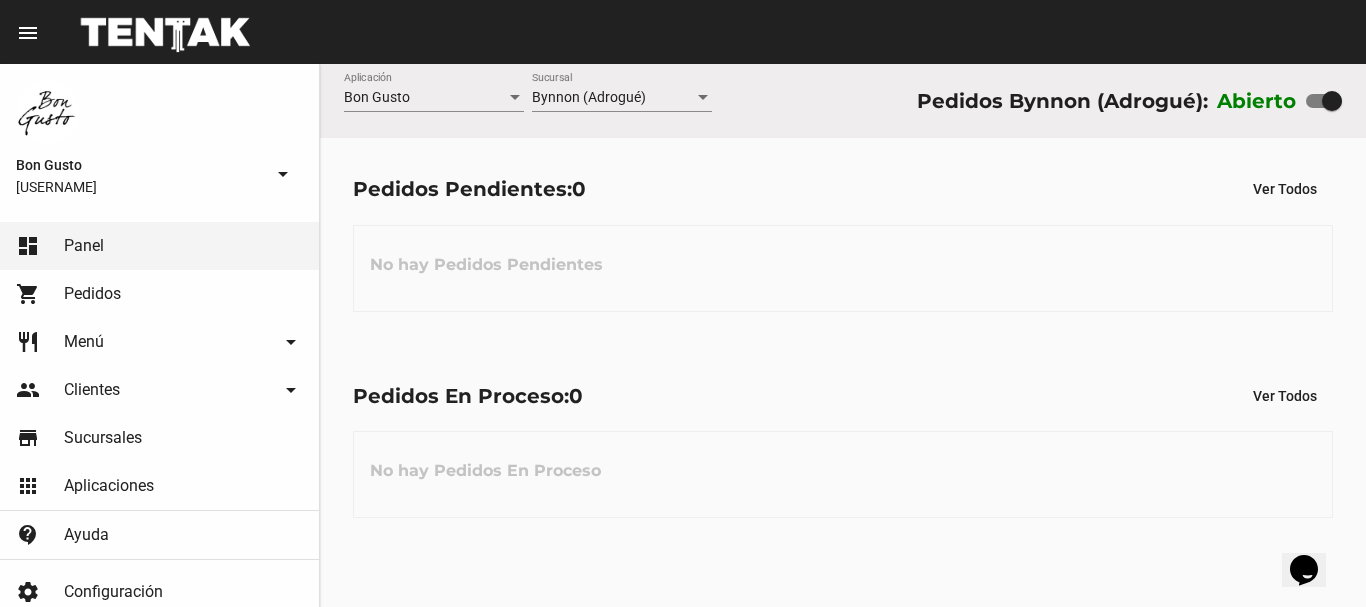 drag, startPoint x: 358, startPoint y: 28, endPoint x: 850, endPoint y: 276, distance: 550.97003 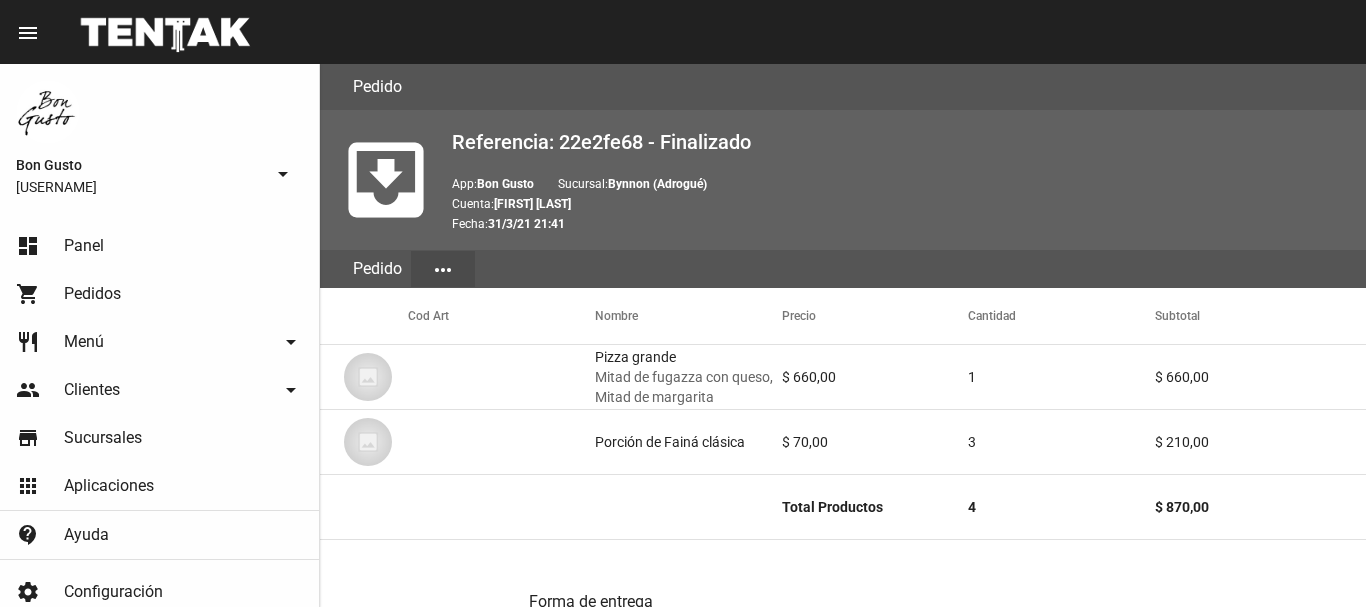 scroll, scrollTop: 0, scrollLeft: 0, axis: both 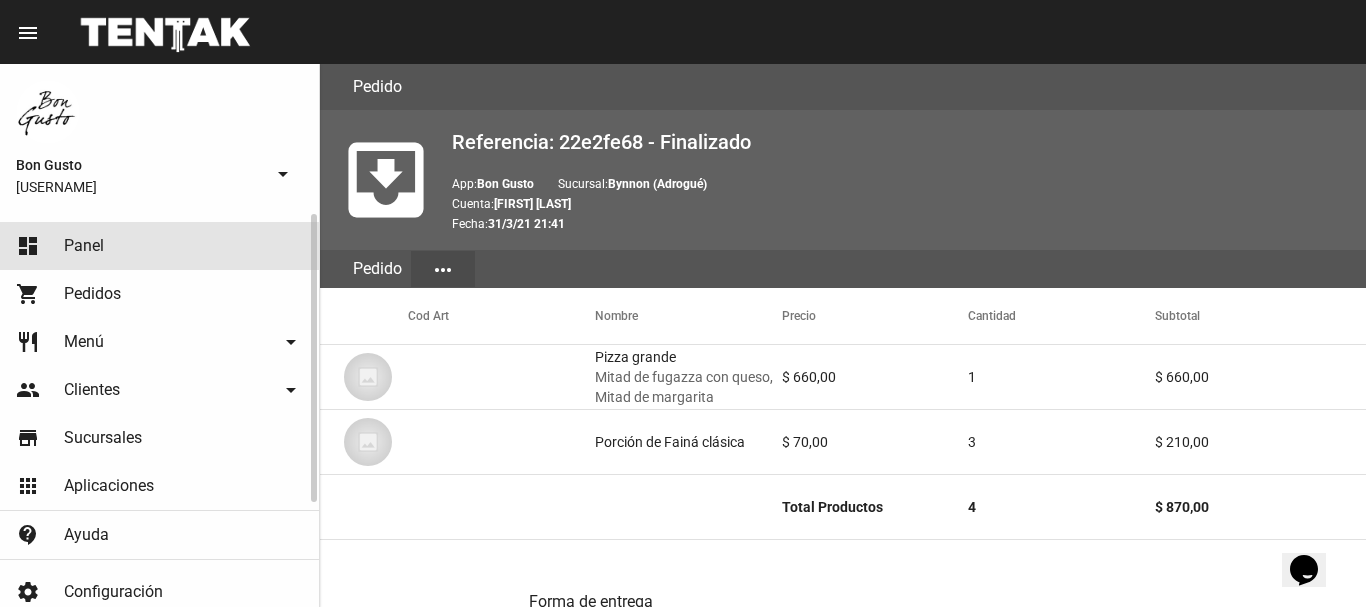 click on "dashboard Panel" 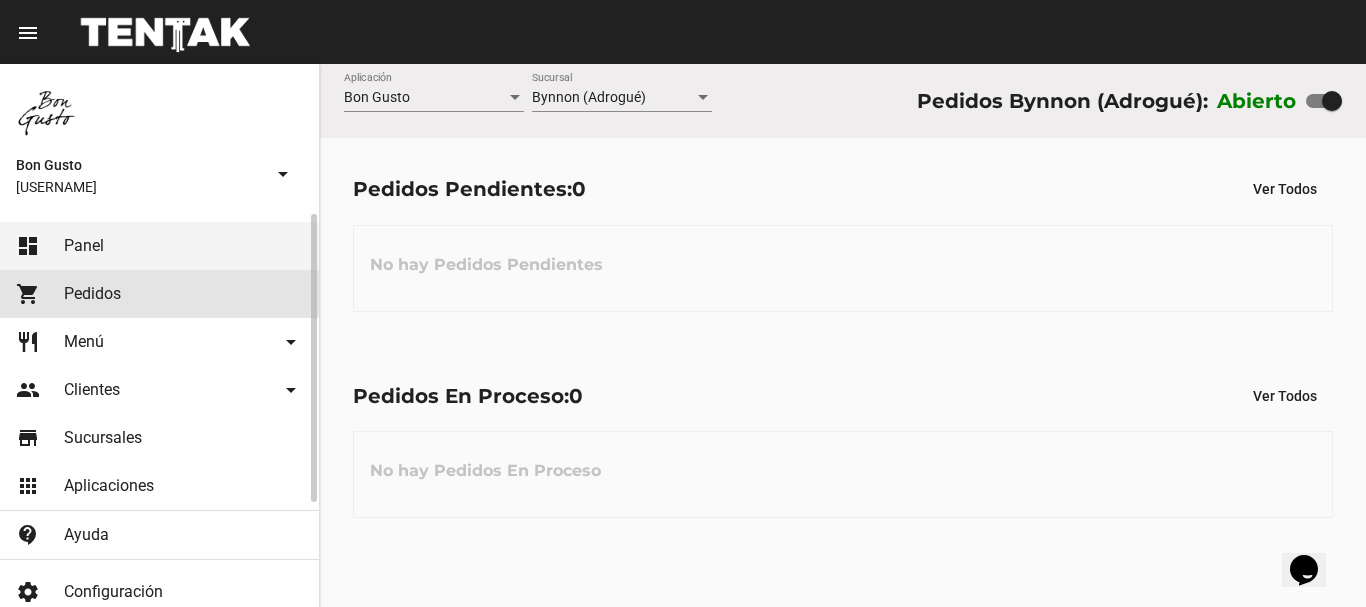 click on "Pedidos" 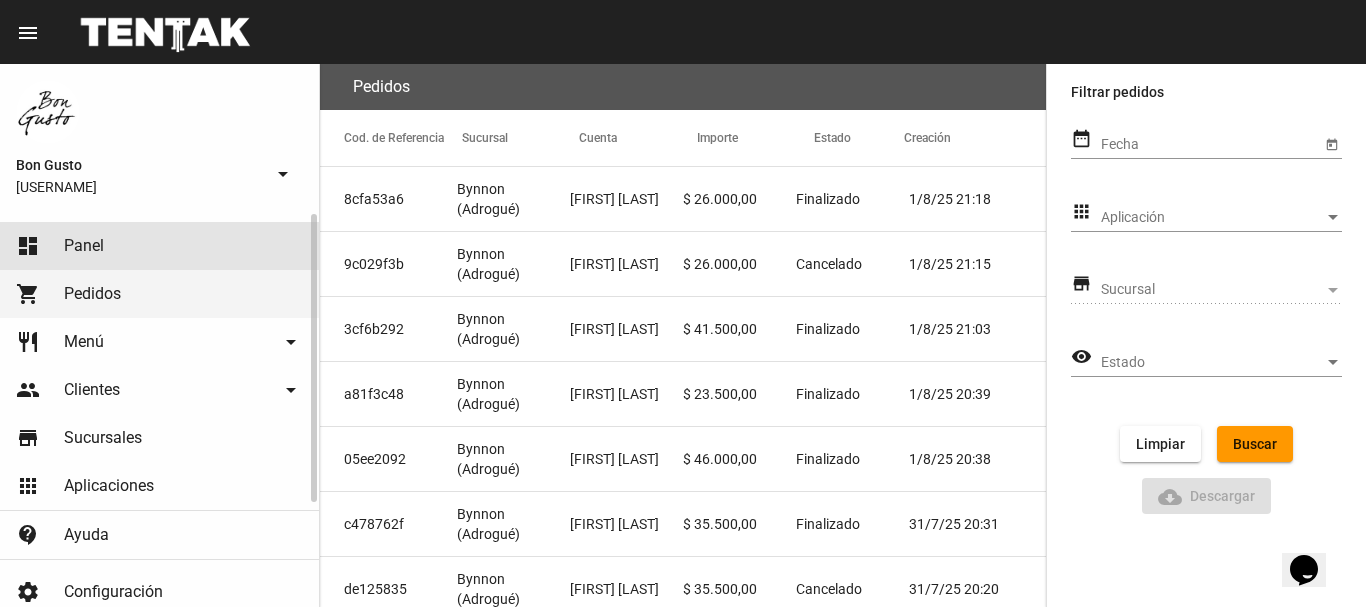 click on "dashboard Panel" 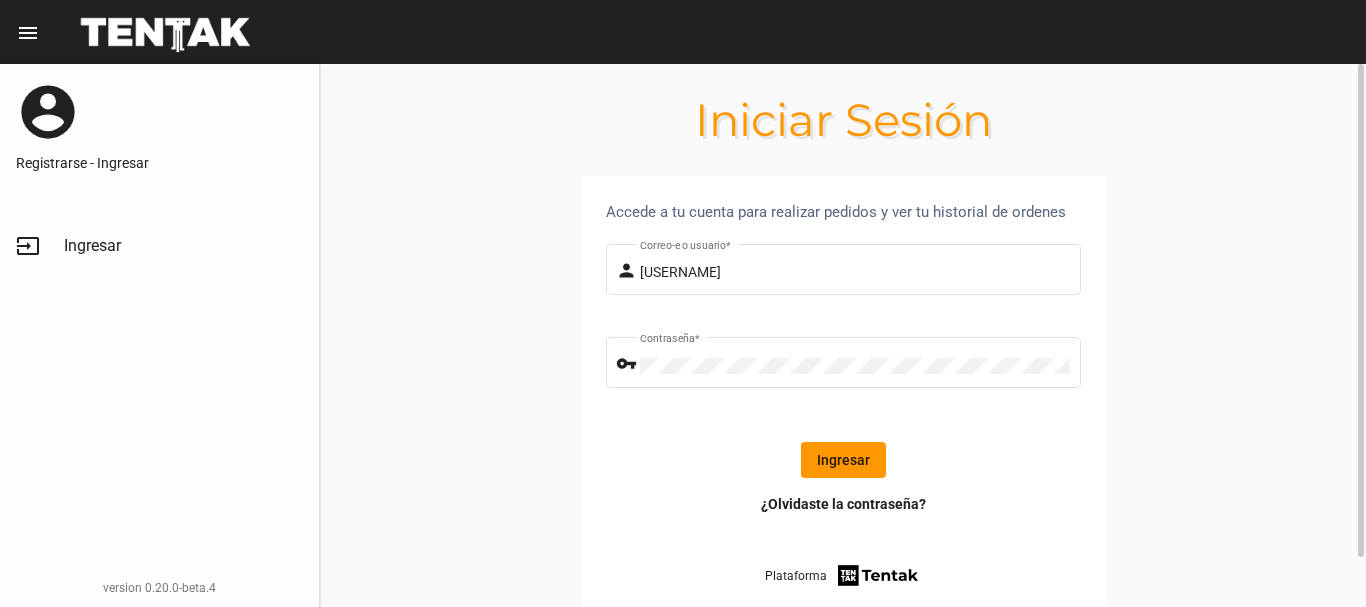 click on "Ingresar" 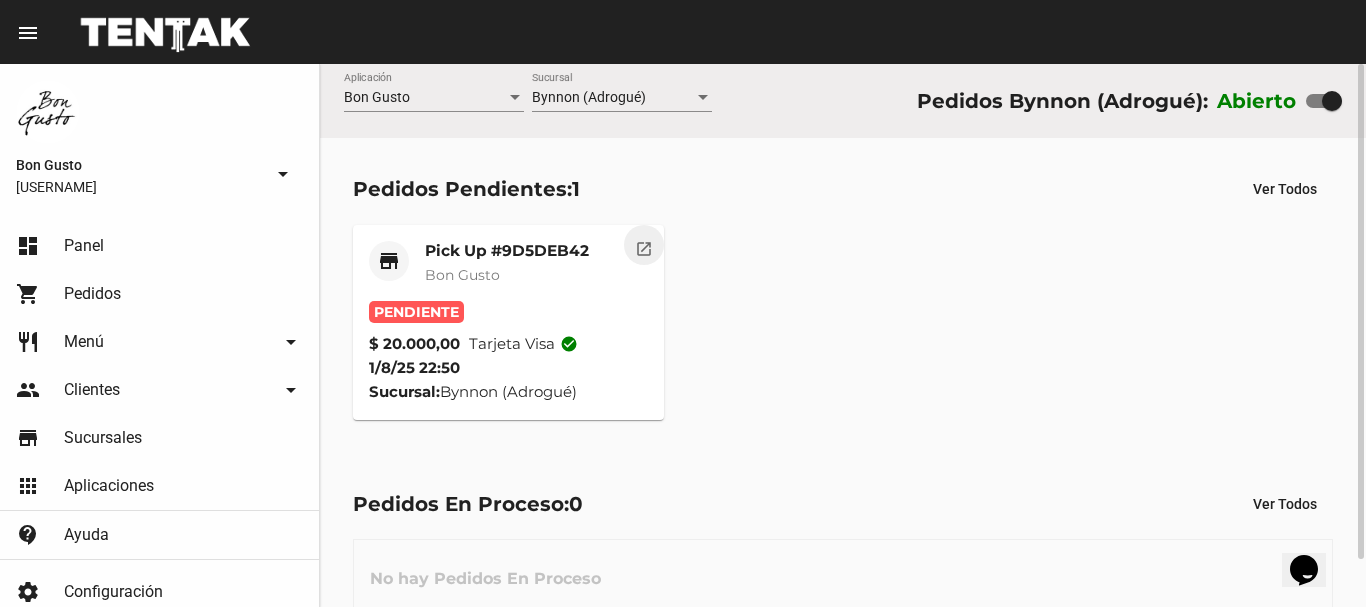 click on "open_in_new" 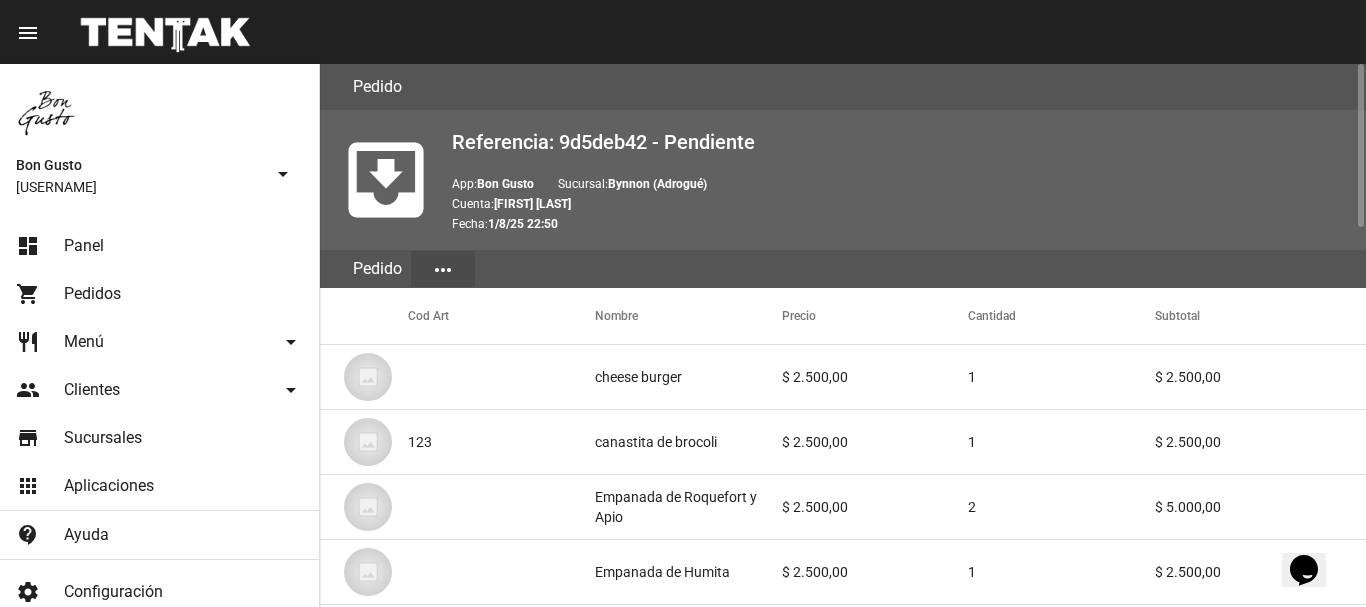 scroll, scrollTop: 1260, scrollLeft: 0, axis: vertical 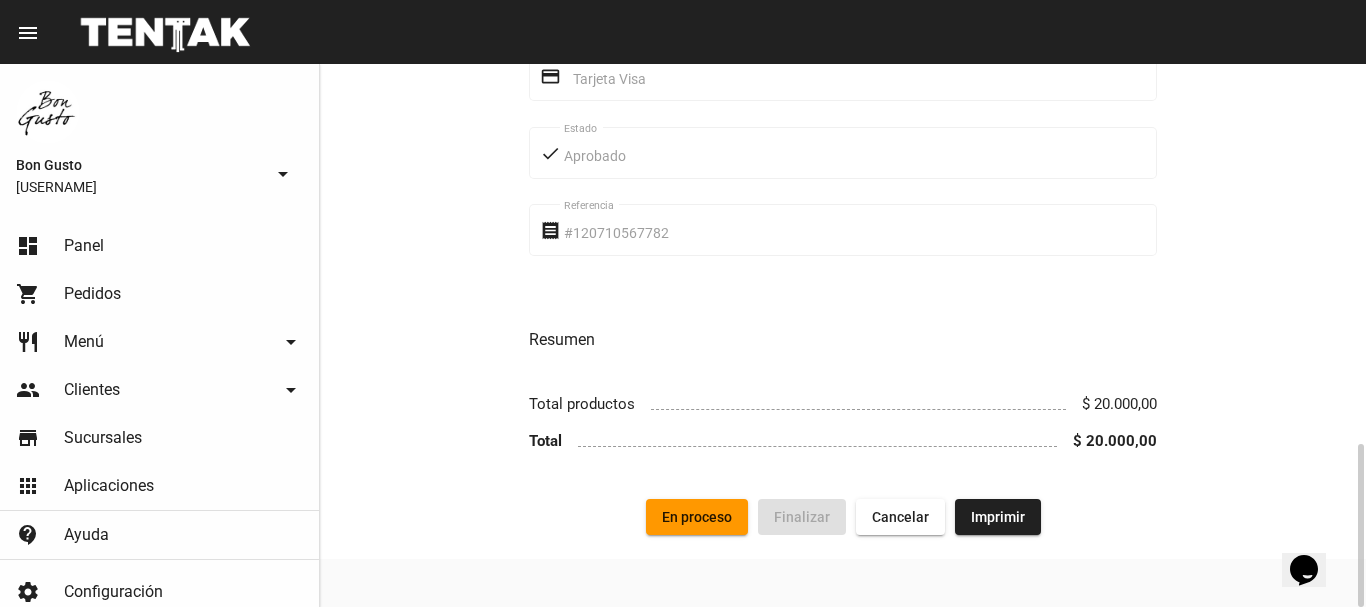 click on "En proceso" 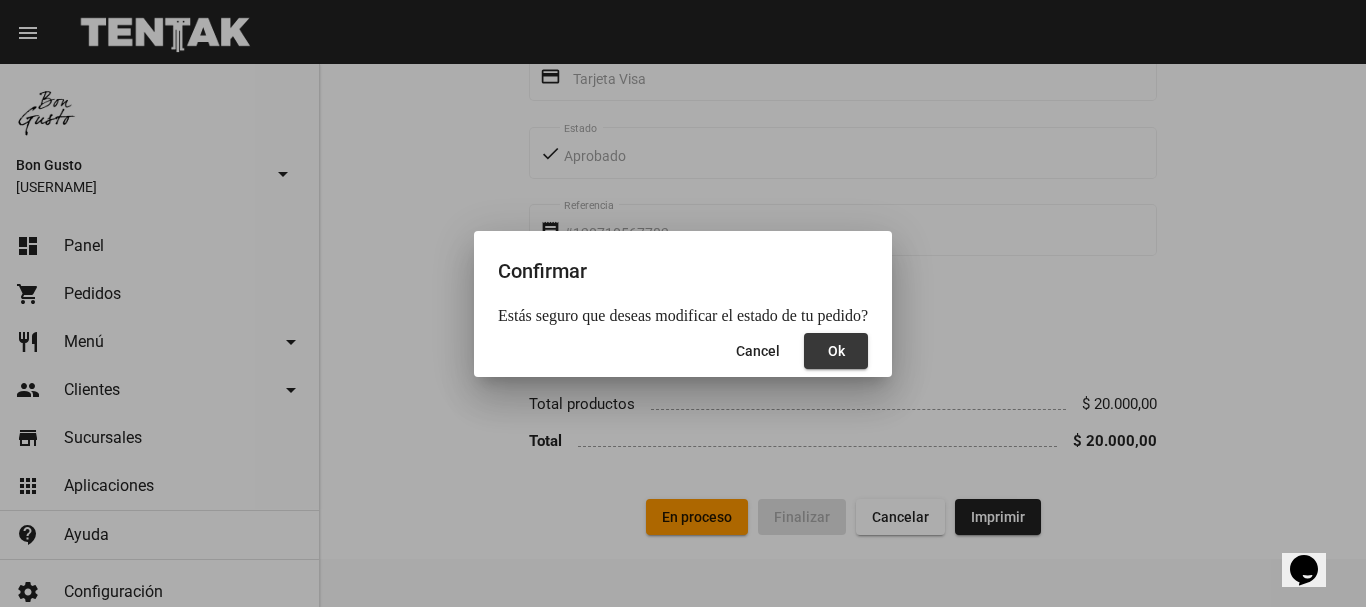 click on "Ok" 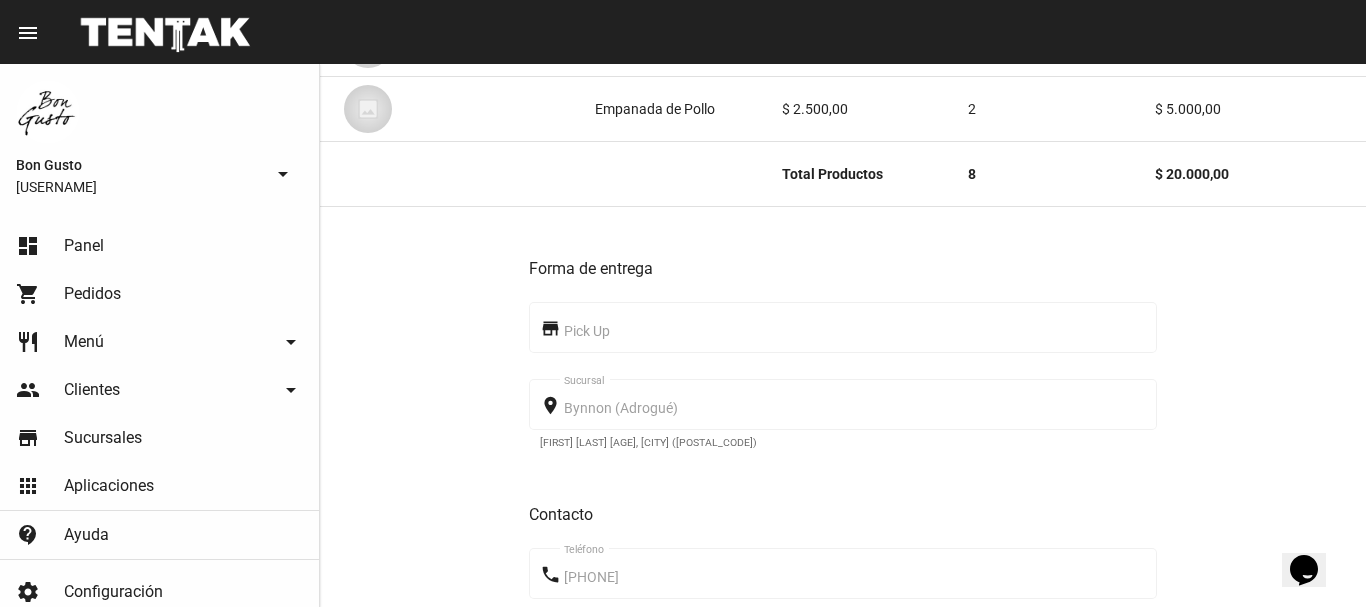 scroll, scrollTop: 0, scrollLeft: 0, axis: both 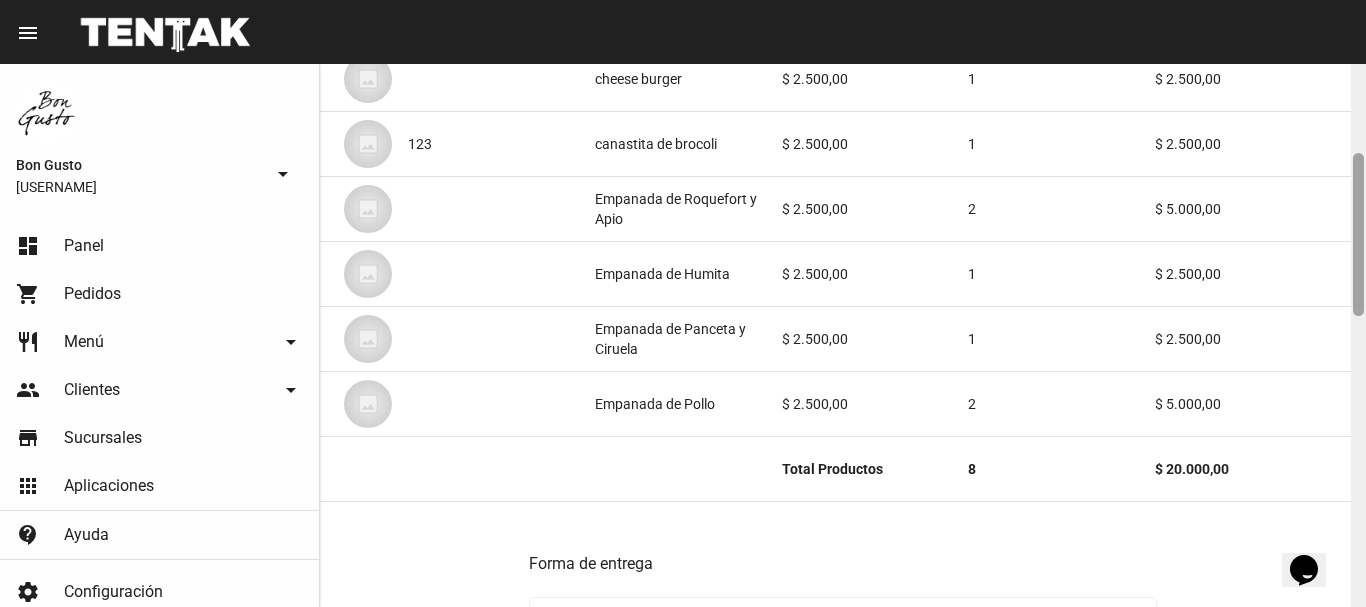 drag, startPoint x: 1359, startPoint y: 136, endPoint x: 1354, endPoint y: 226, distance: 90.13878 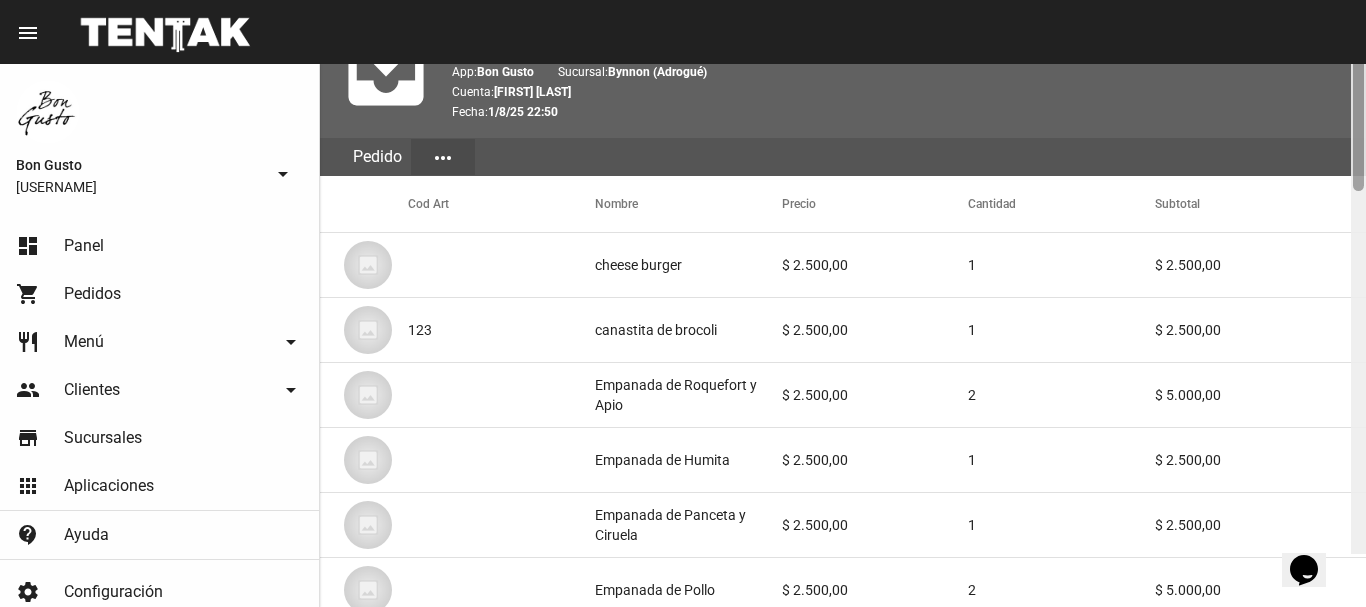 scroll, scrollTop: 0, scrollLeft: 0, axis: both 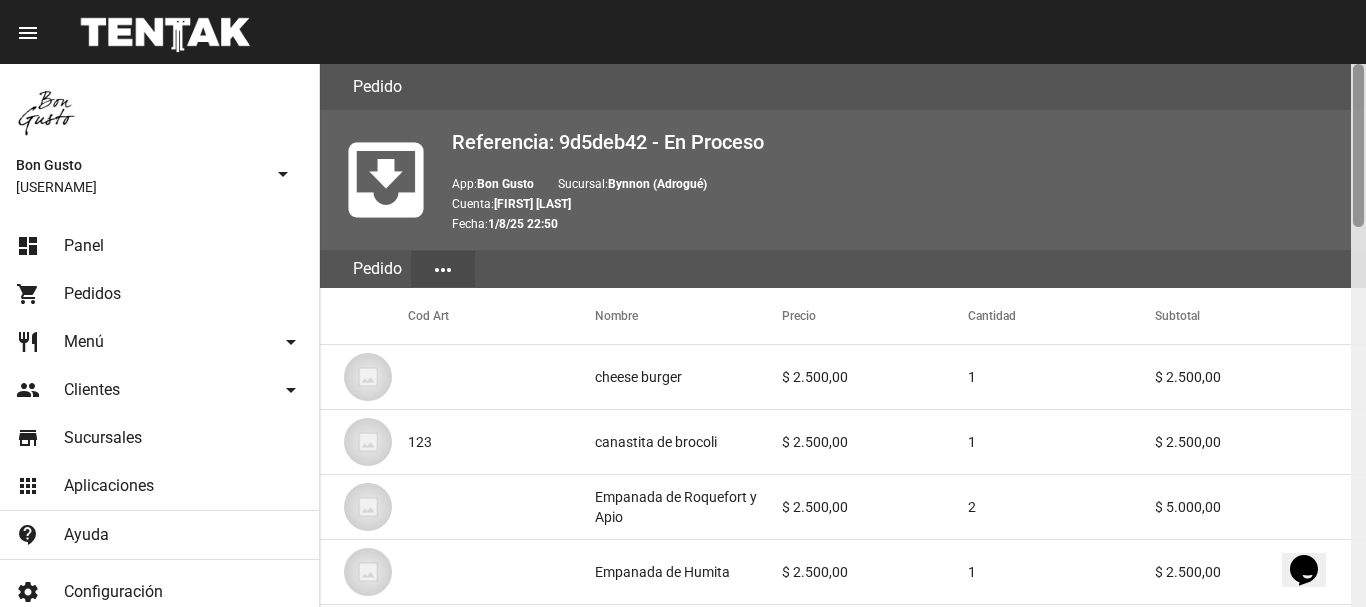 drag, startPoint x: 1359, startPoint y: 200, endPoint x: 1365, endPoint y: 12, distance: 188.09572 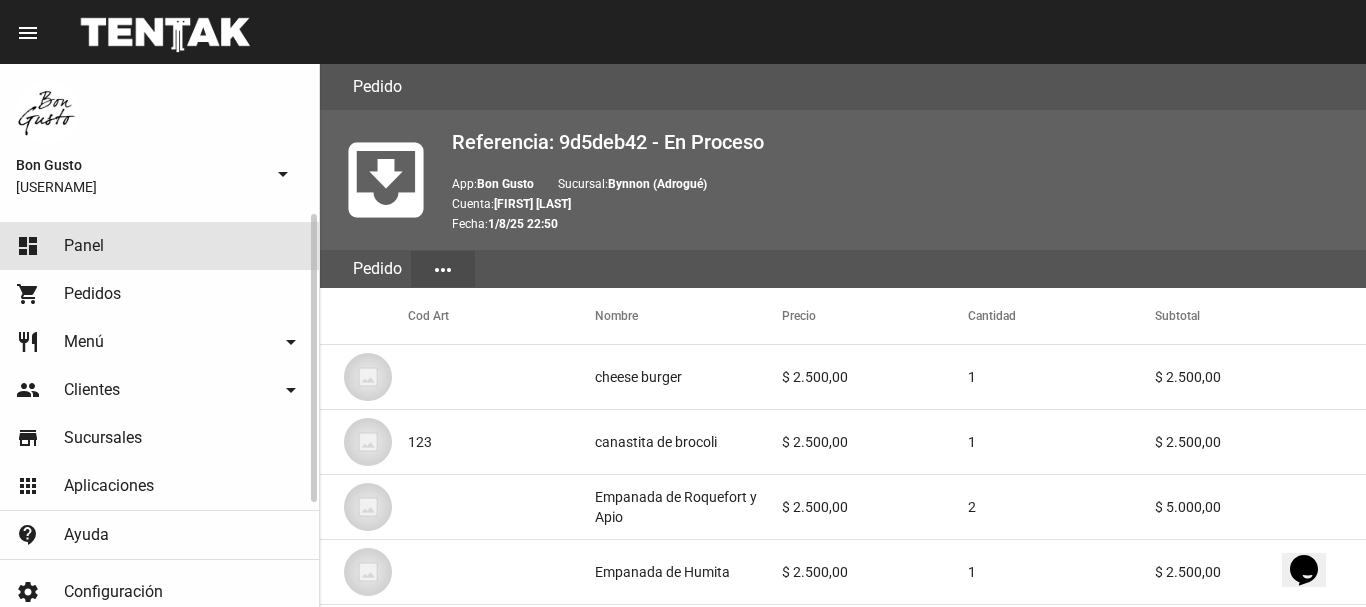 click on "dashboard Panel" 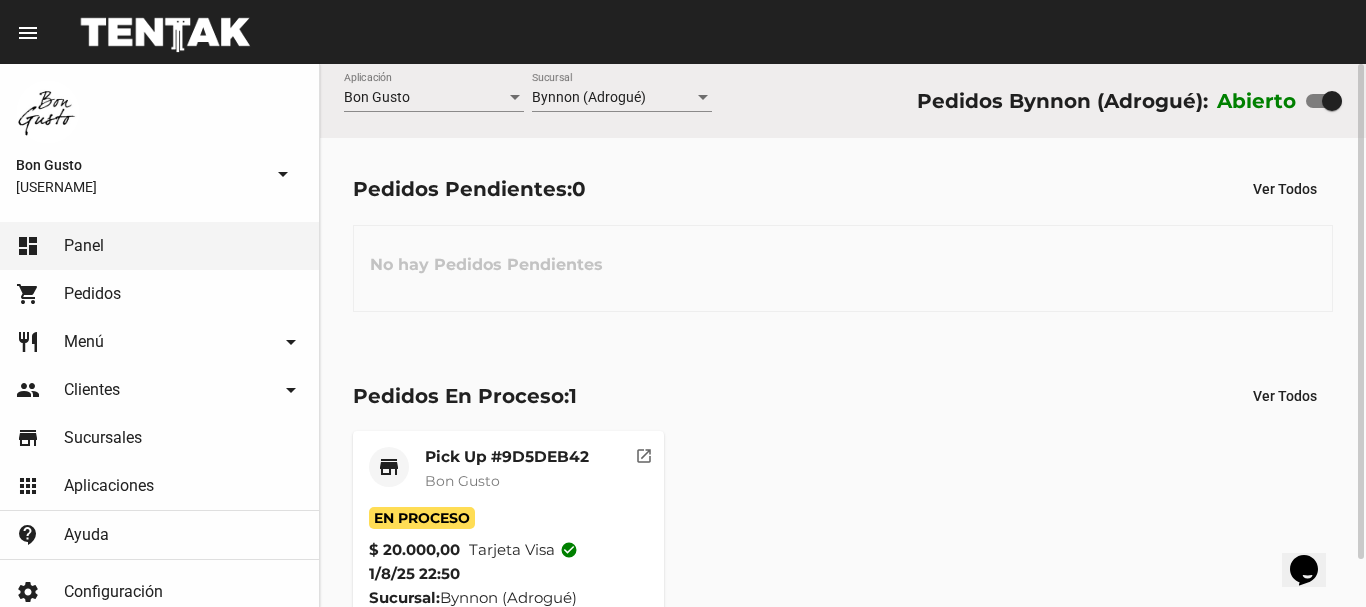 scroll, scrollTop: 52, scrollLeft: 0, axis: vertical 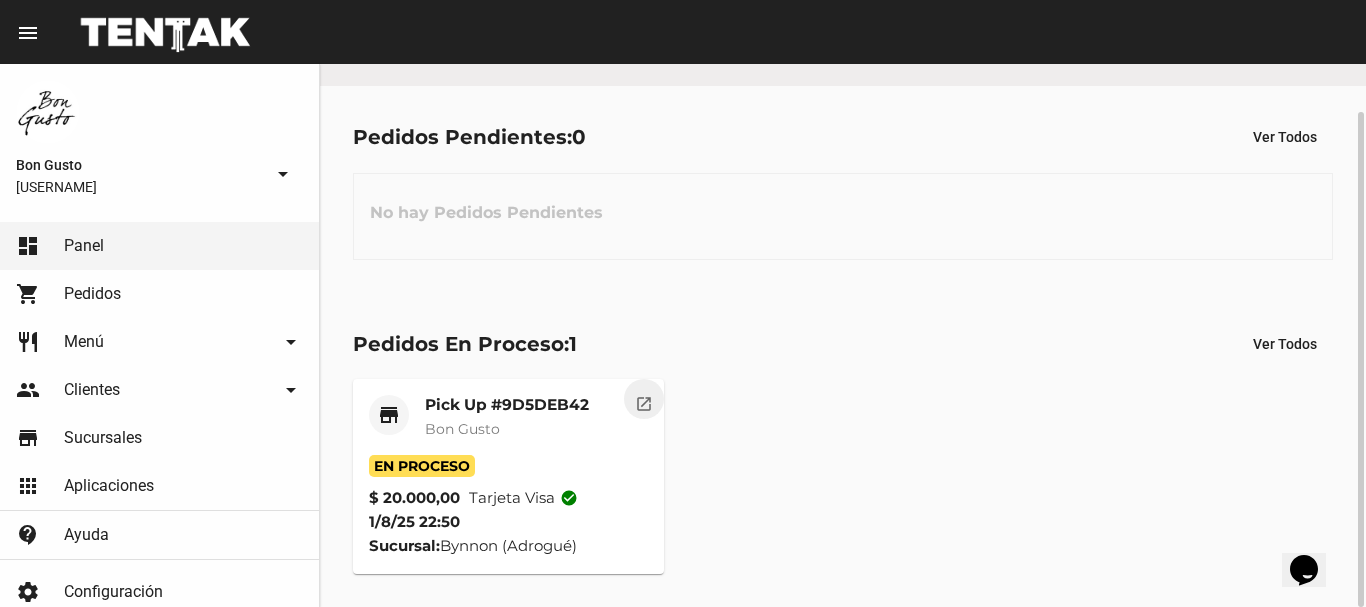 click on "open_in_new" 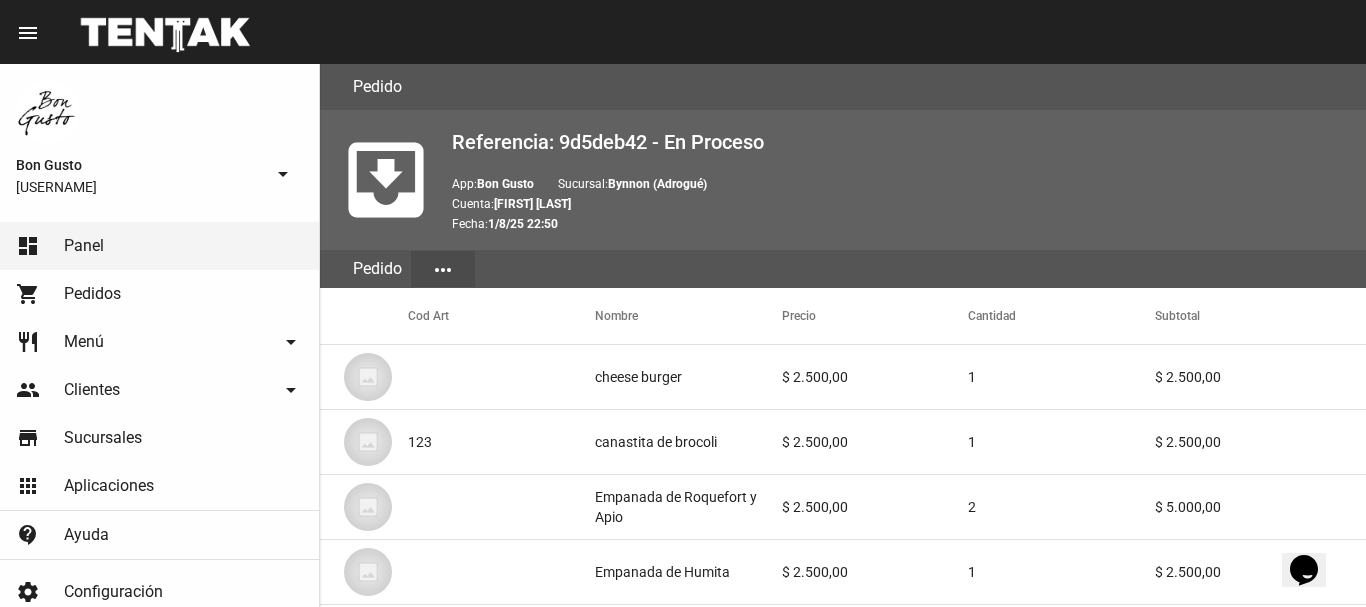 scroll, scrollTop: 1260, scrollLeft: 0, axis: vertical 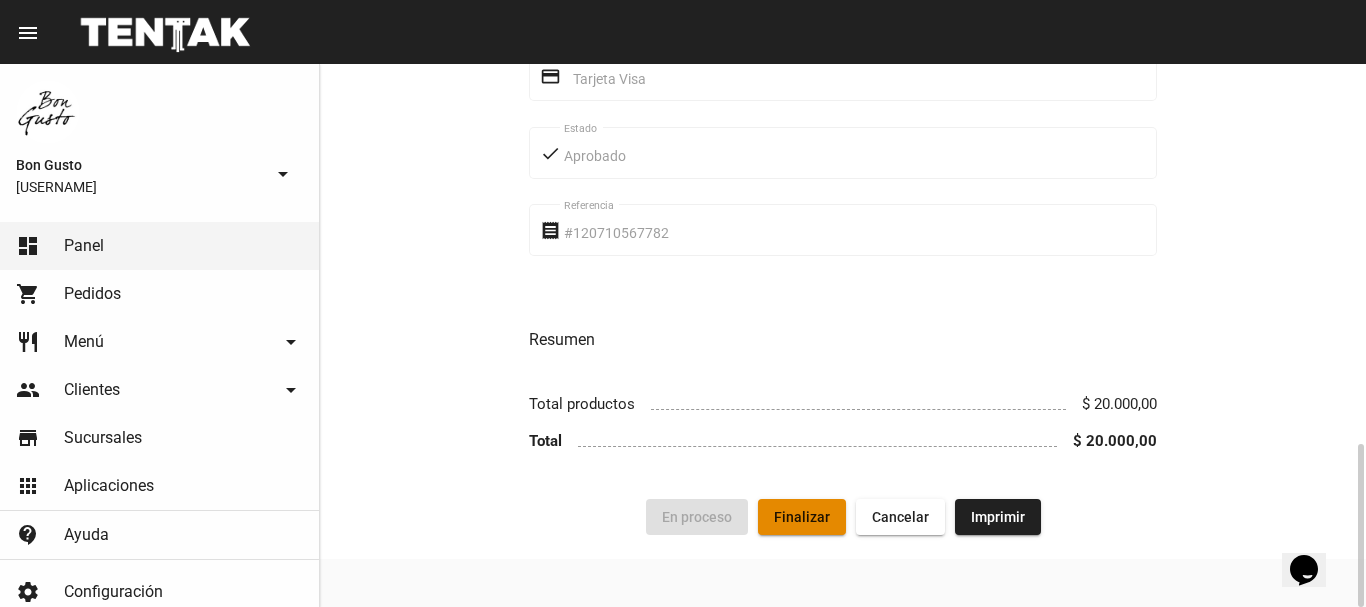 click on "Finalizar" 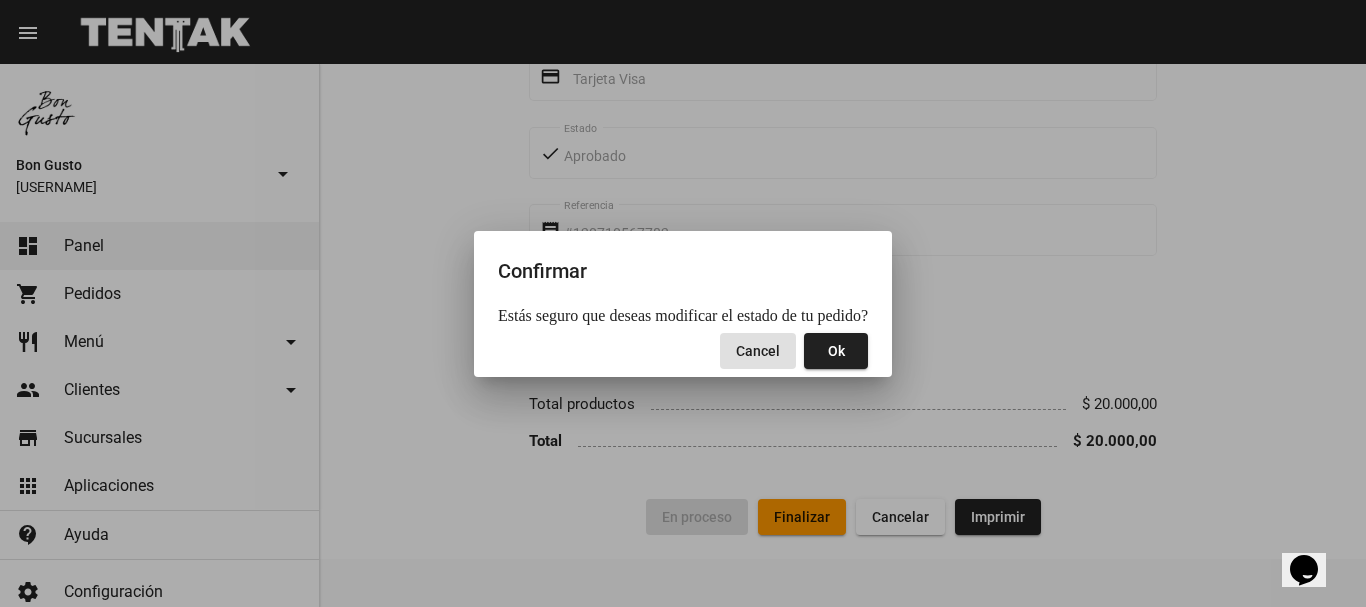 click on "Ok" 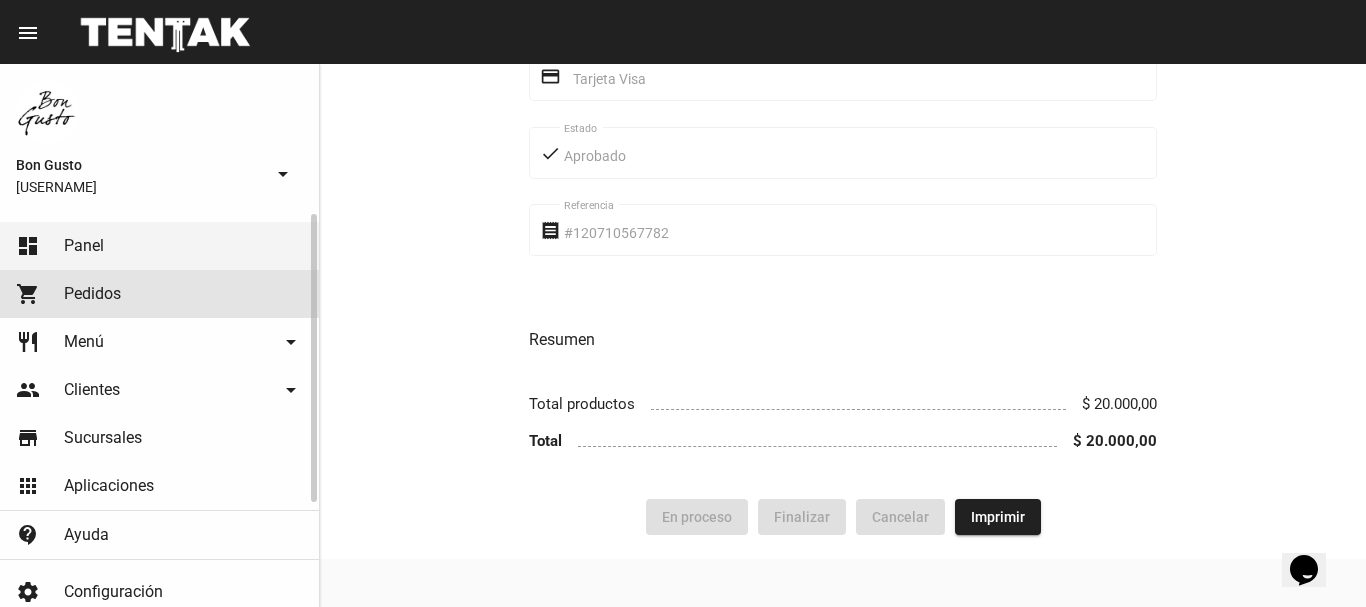 click on "shopping_cart Pedidos" 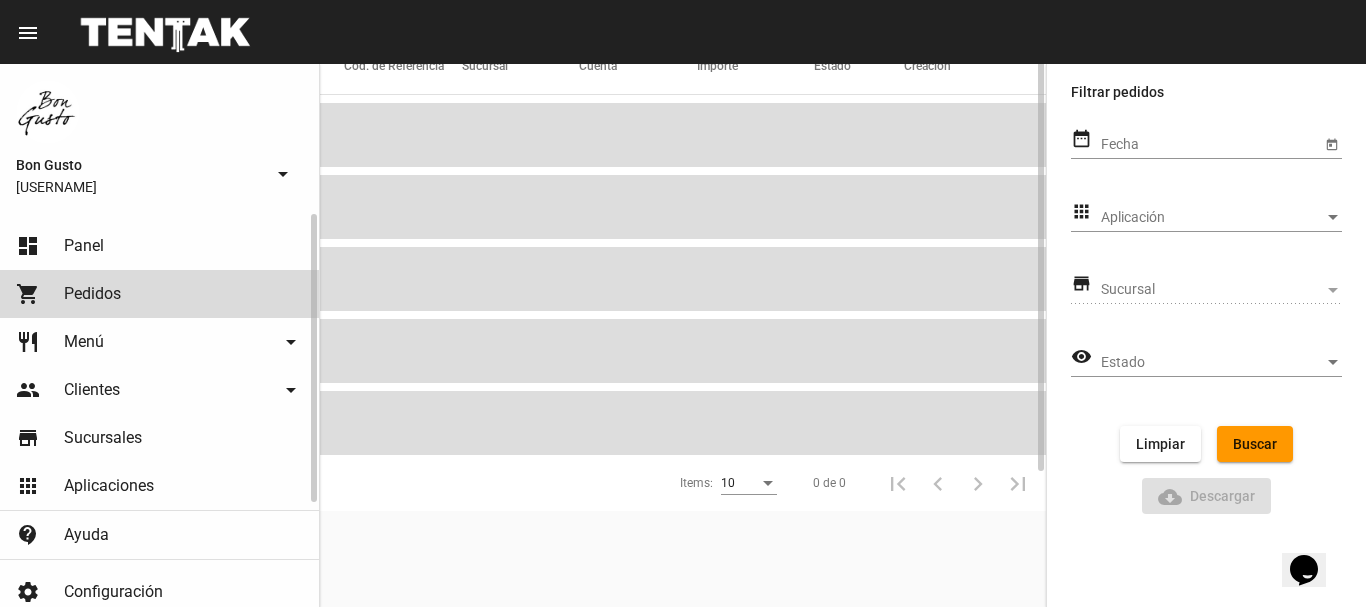 scroll, scrollTop: 0, scrollLeft: 0, axis: both 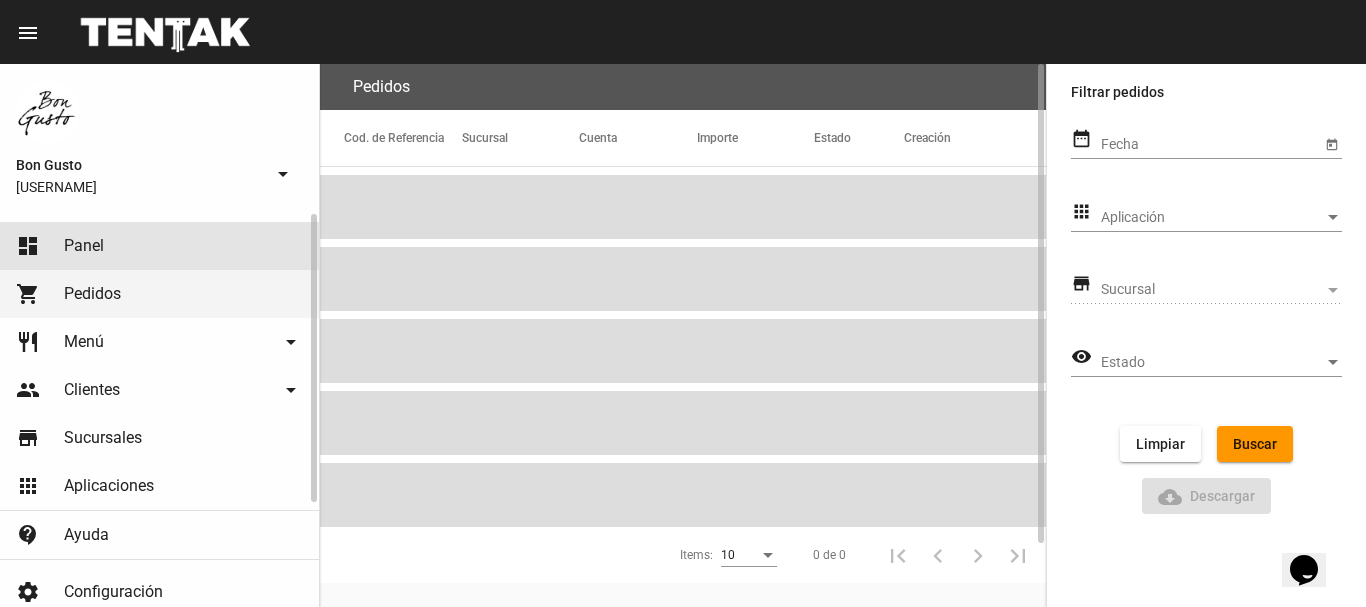 click on "dashboard Panel" 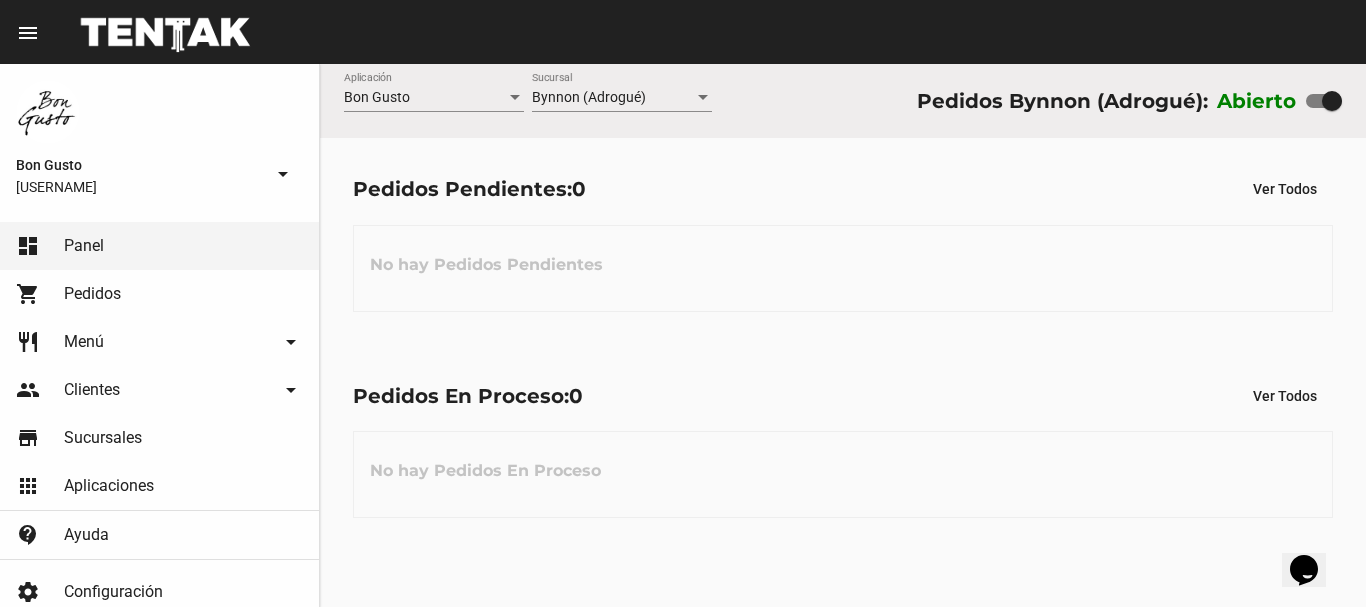 click on "Pedidos Pendientes:  0 Ver Todos No hay Pedidos Pendientes" 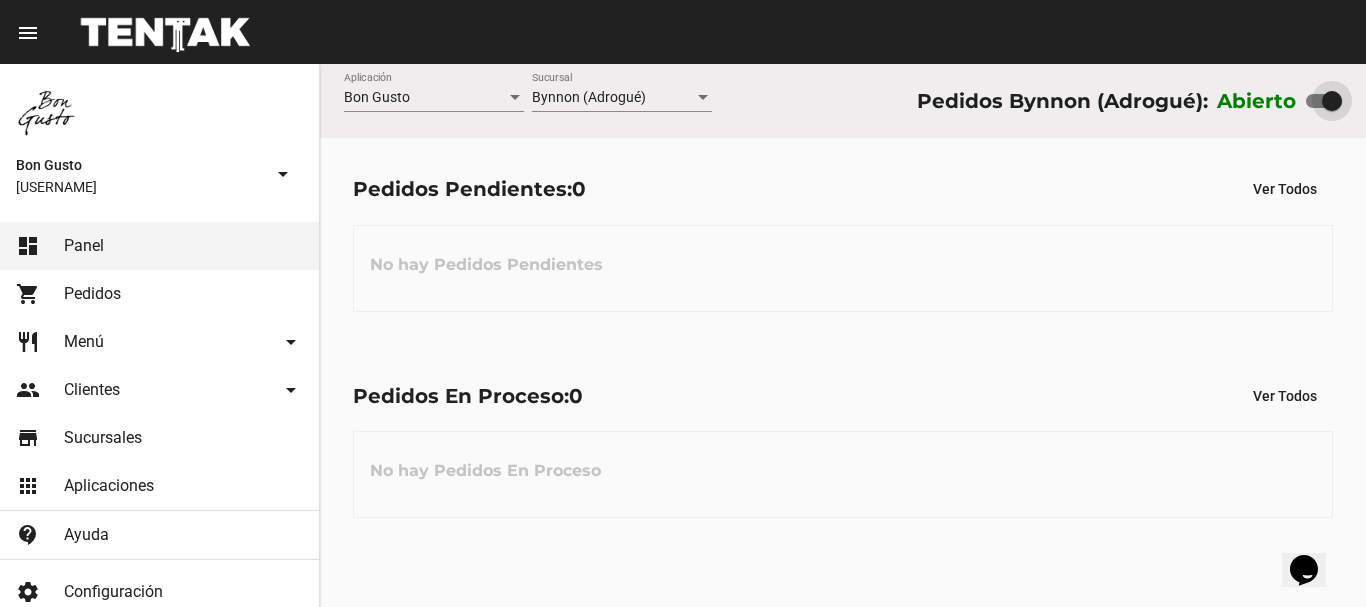 click at bounding box center [1332, 101] 